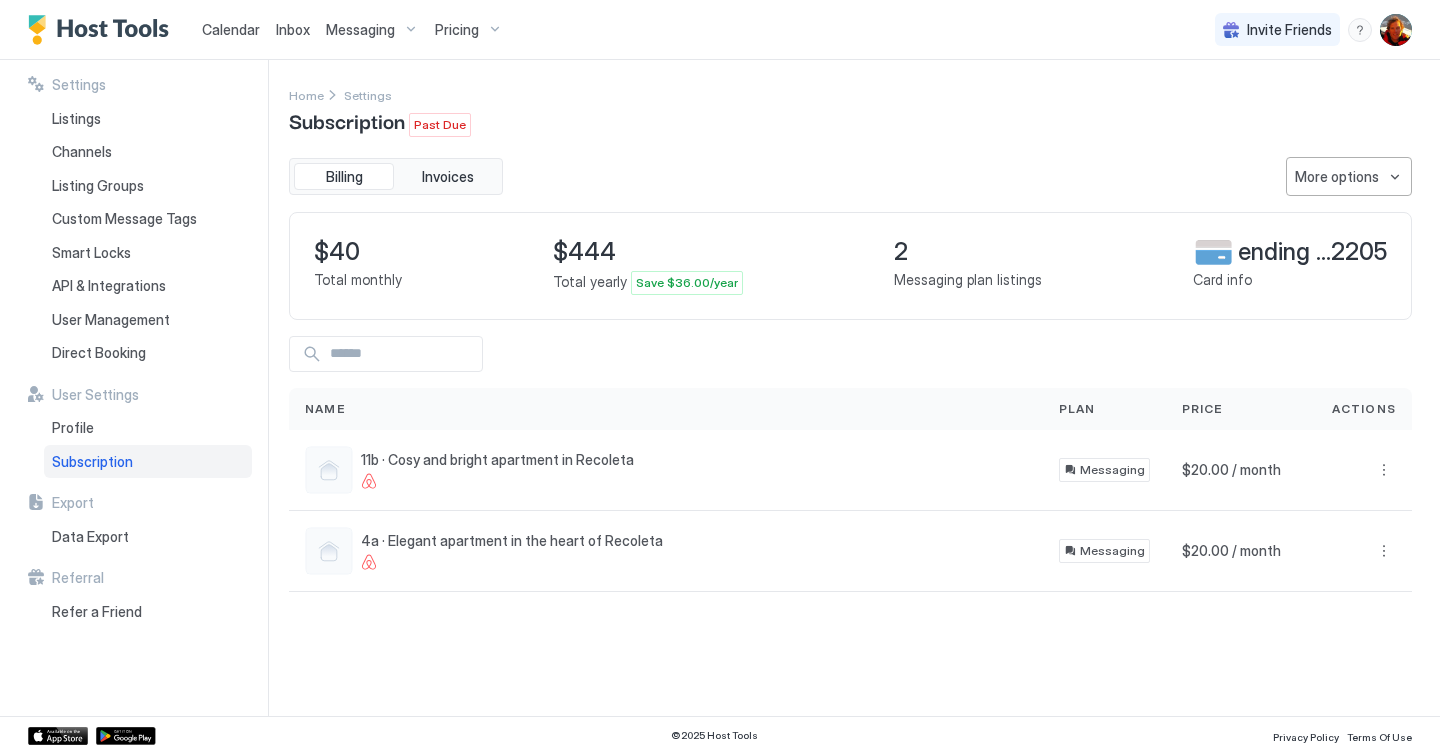 scroll, scrollTop: 0, scrollLeft: 0, axis: both 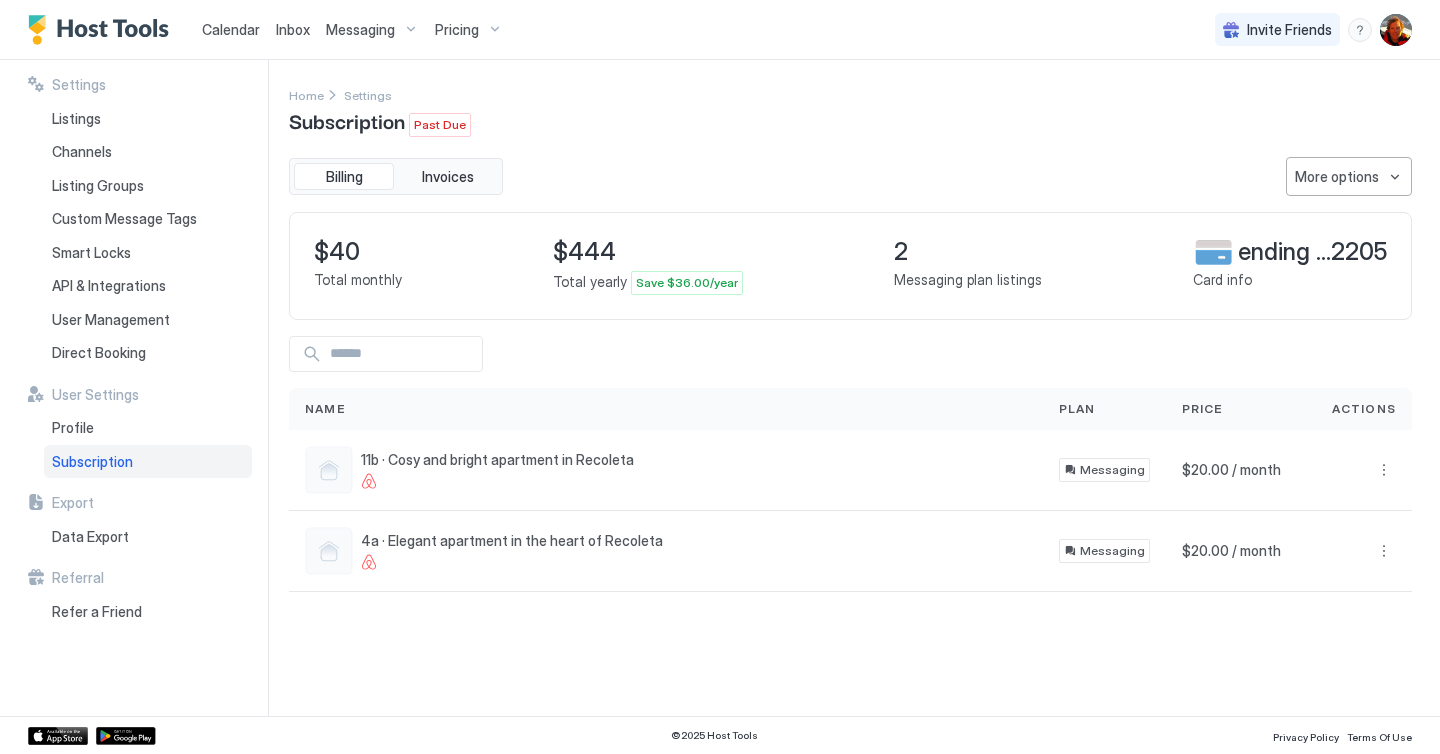 click on "Calendar" at bounding box center [231, 29] 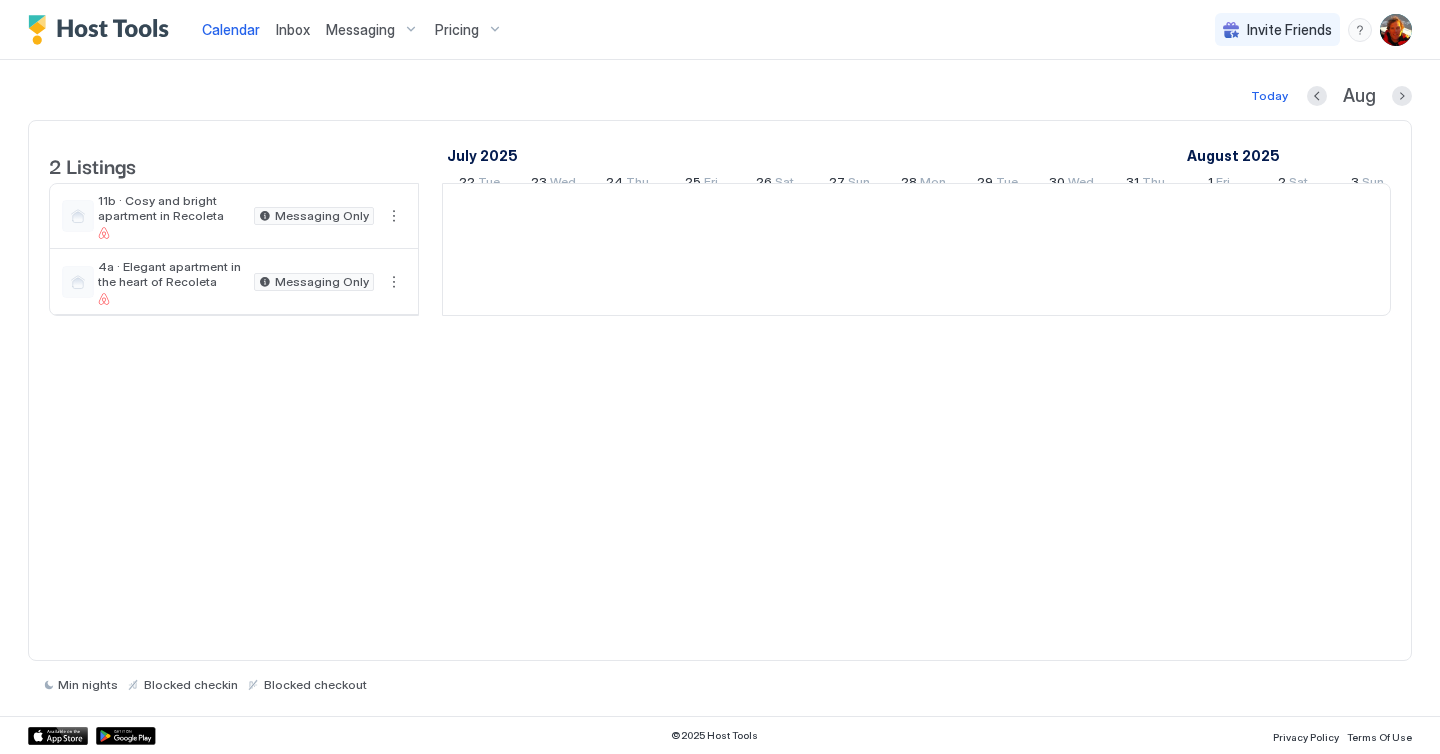 scroll, scrollTop: 0, scrollLeft: 1111, axis: horizontal 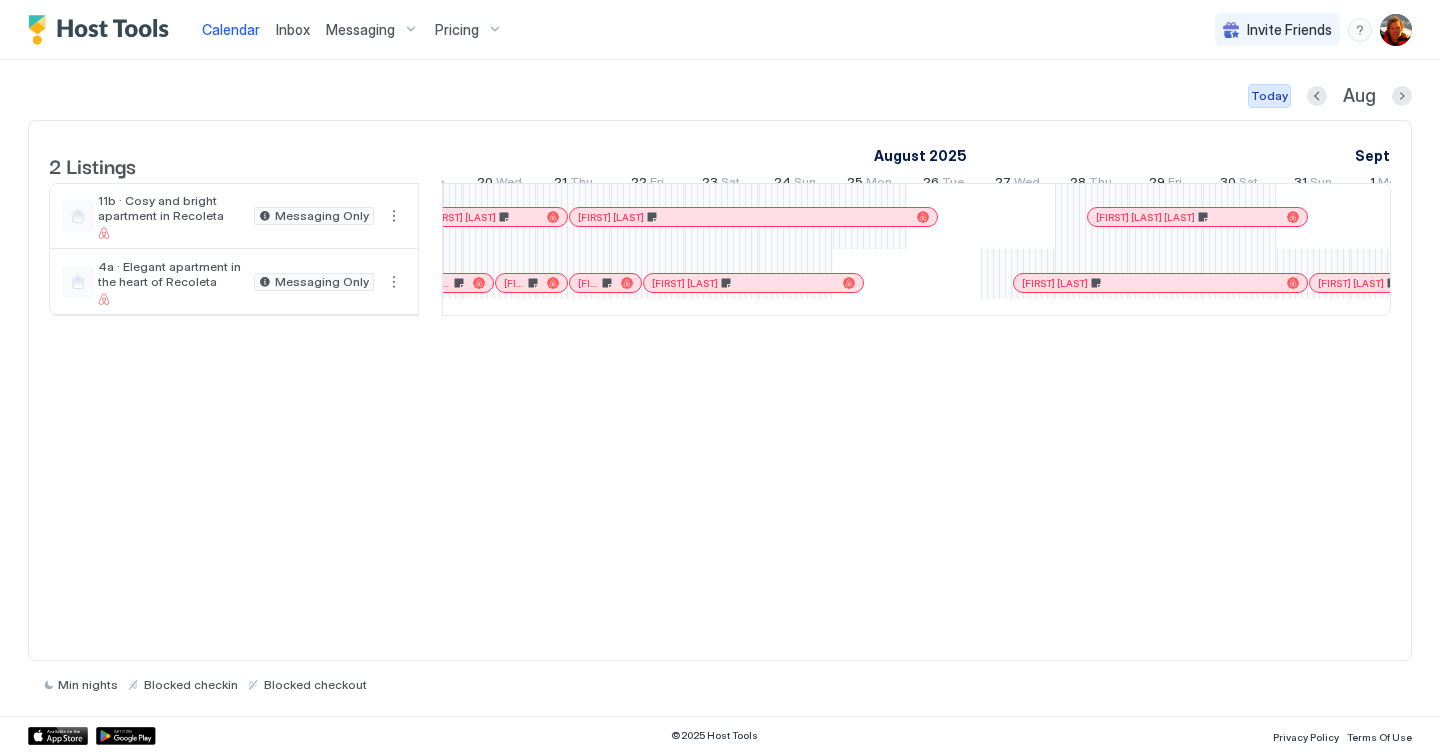 click on "Today" at bounding box center [1269, 96] 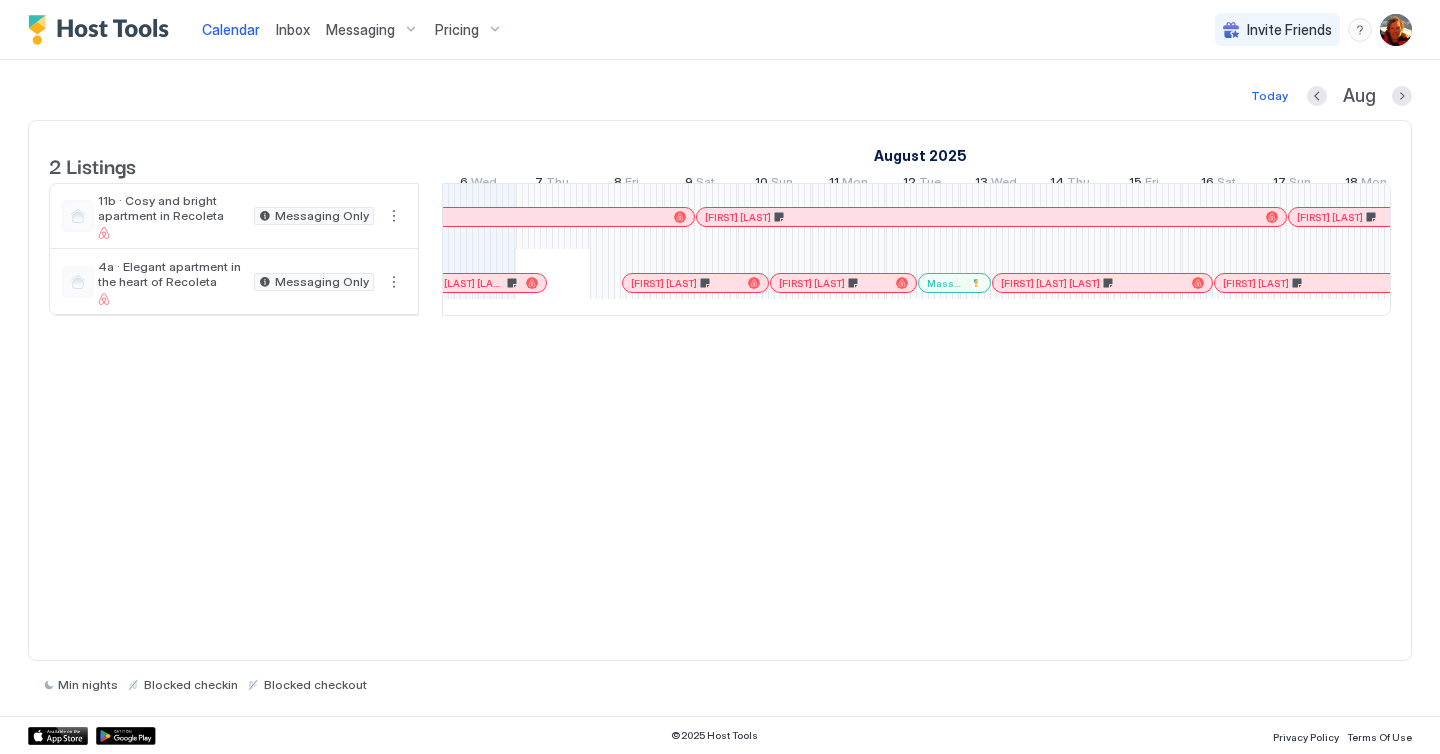 click at bounding box center (680, 217) 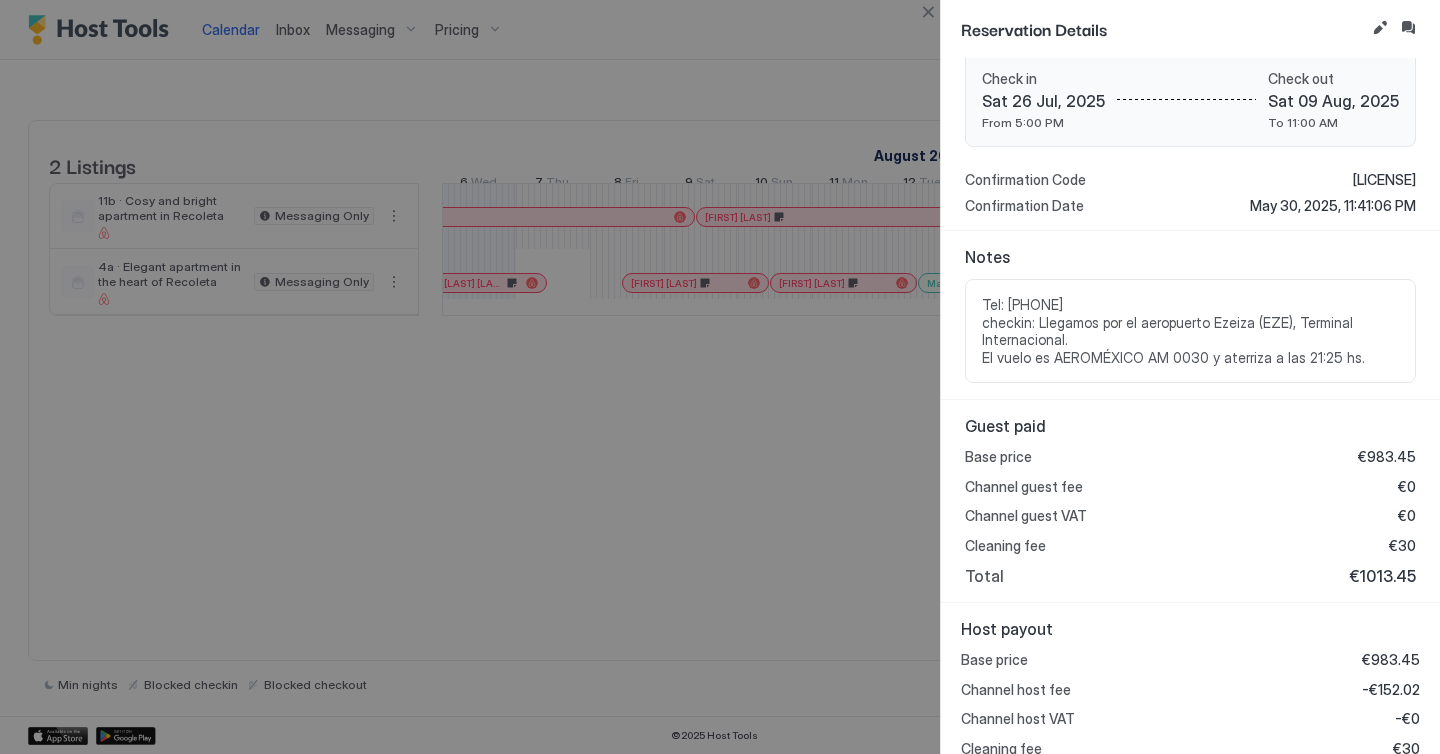 scroll, scrollTop: 324, scrollLeft: 0, axis: vertical 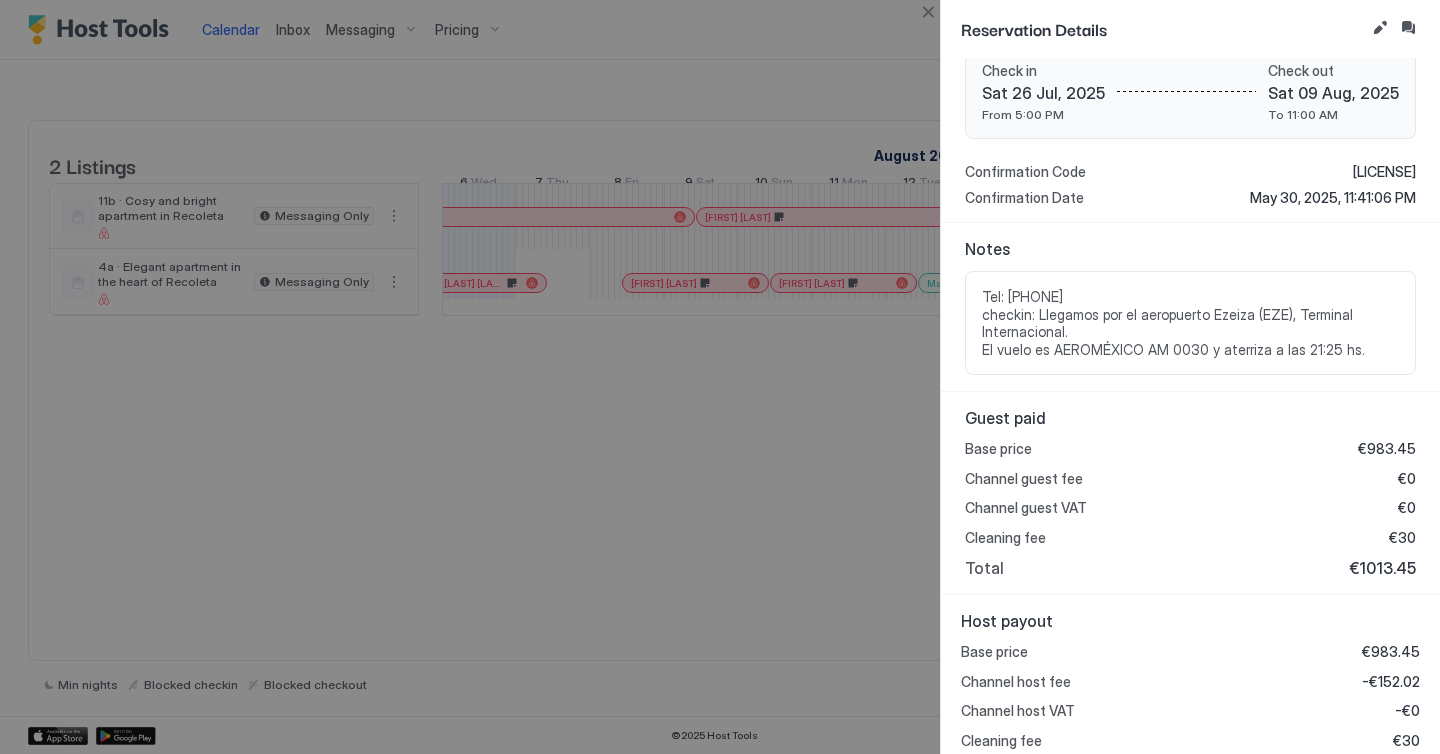 click at bounding box center (720, 377) 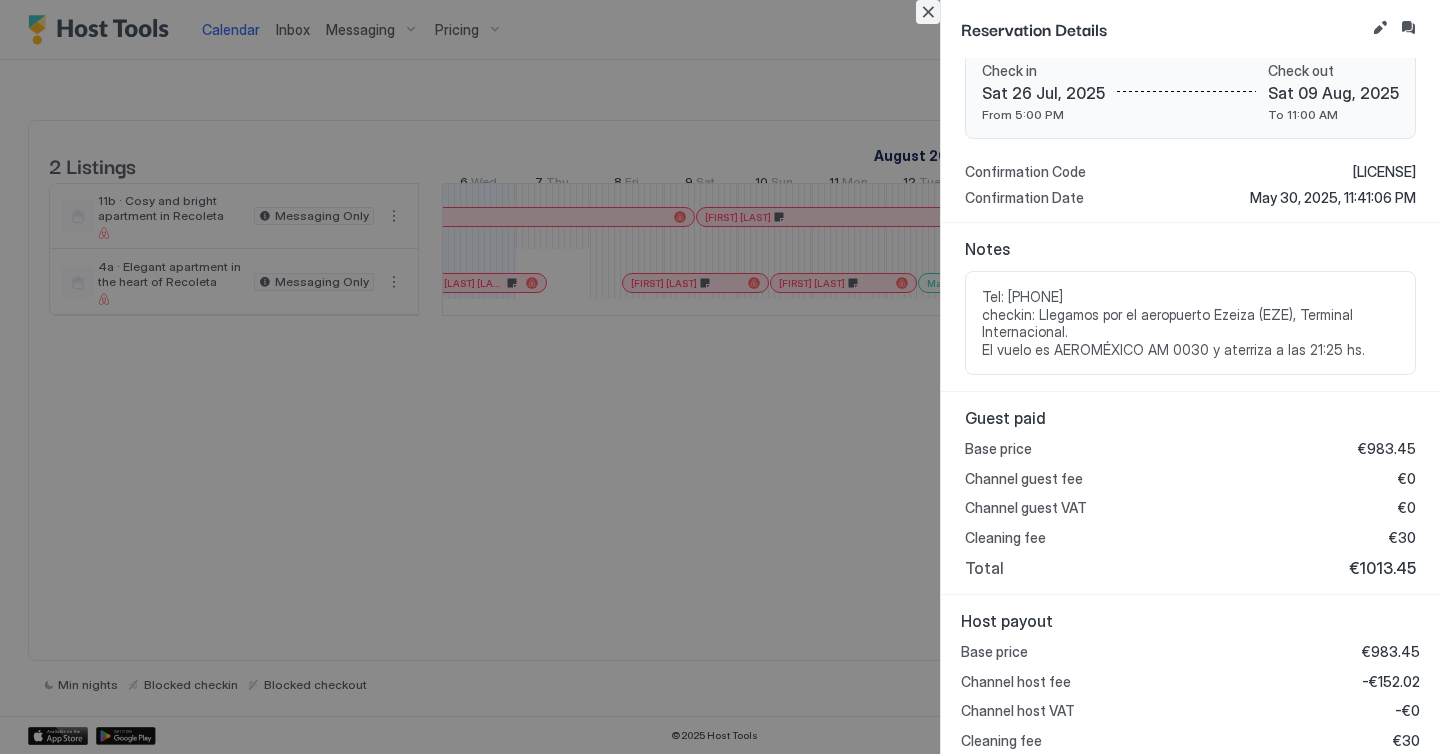 click at bounding box center [928, 12] 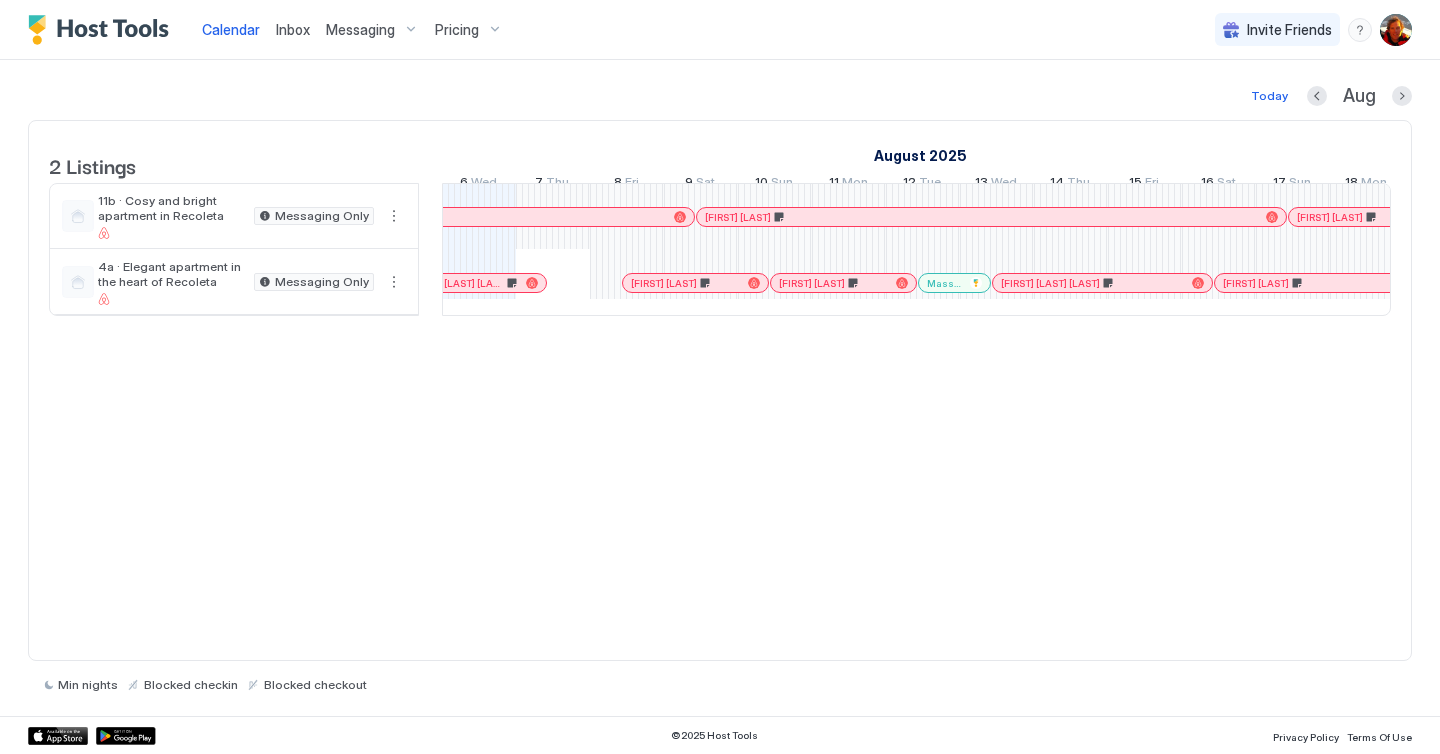 scroll, scrollTop: 0, scrollLeft: 724, axis: horizontal 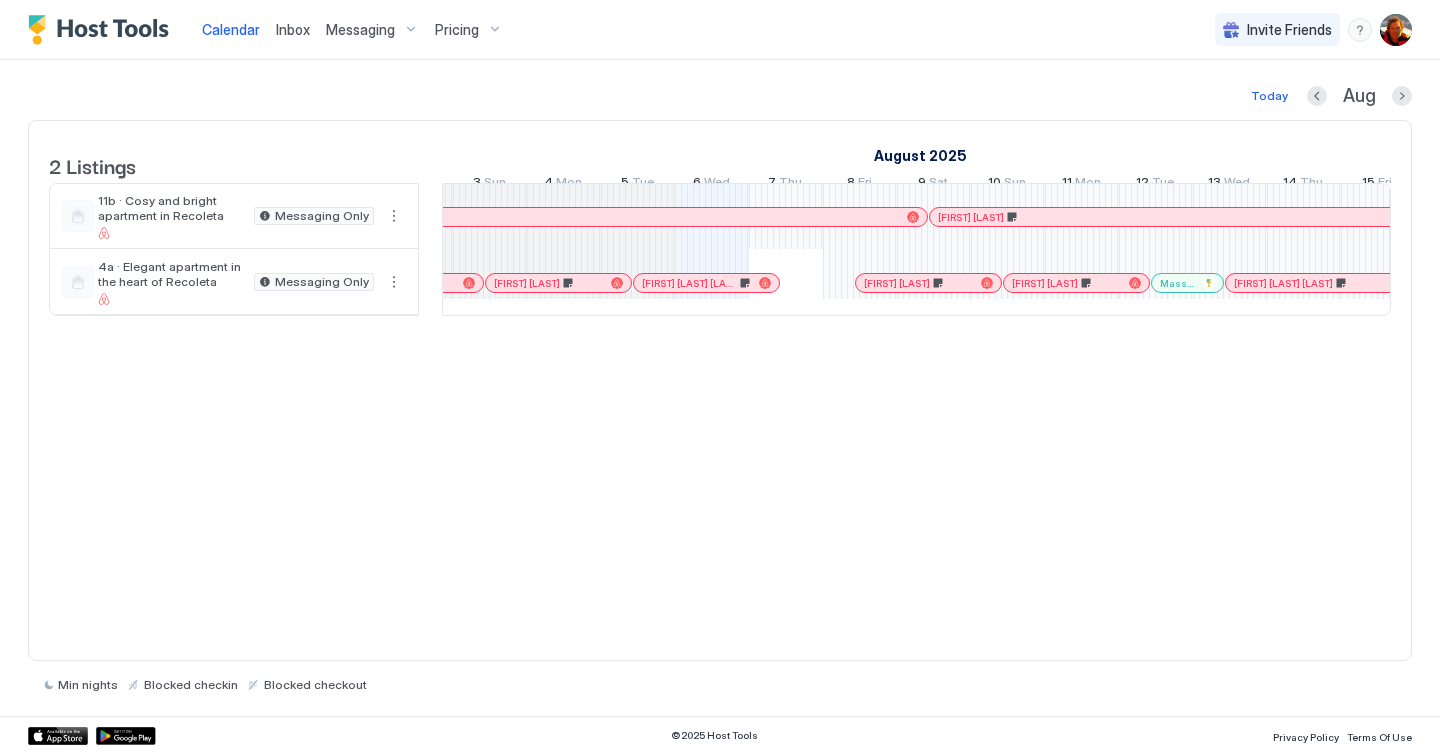 click at bounding box center (894, 283) 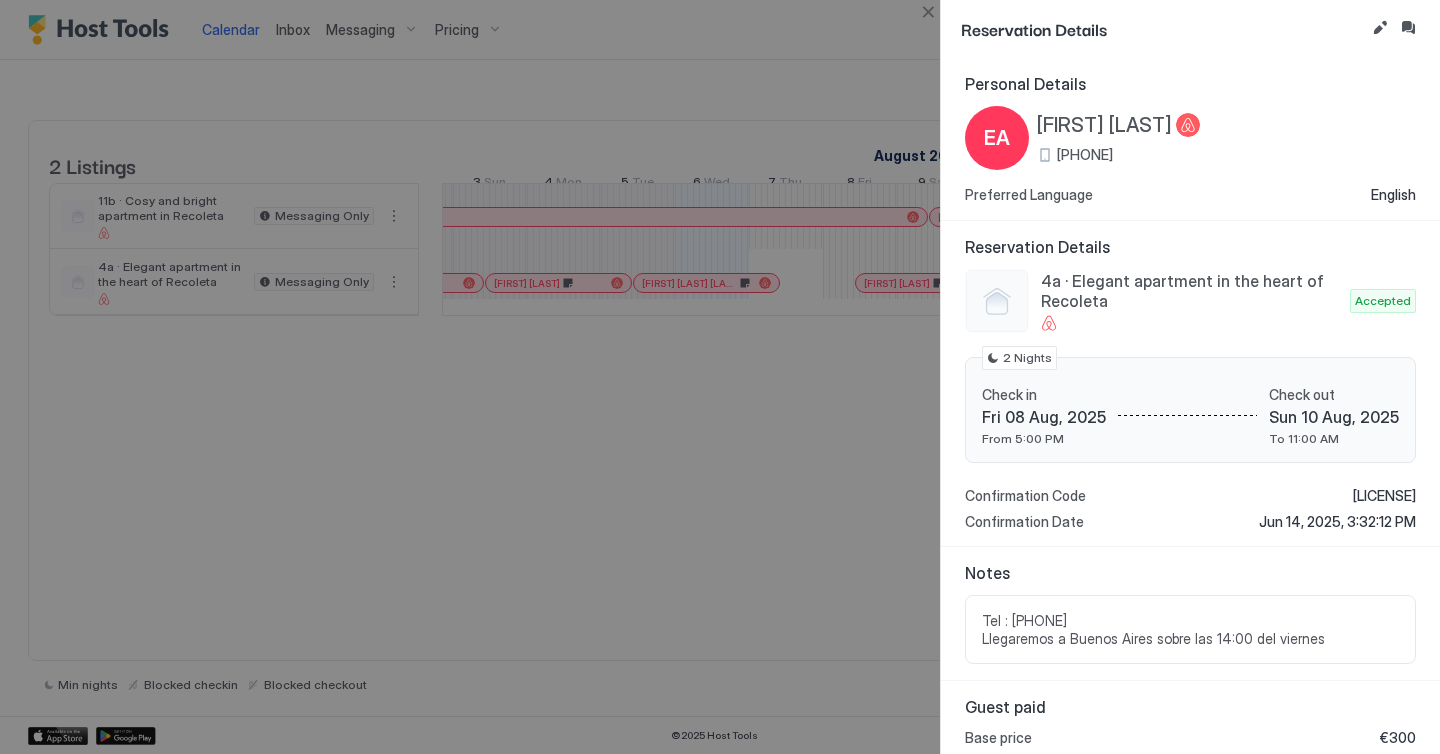 click at bounding box center [720, 377] 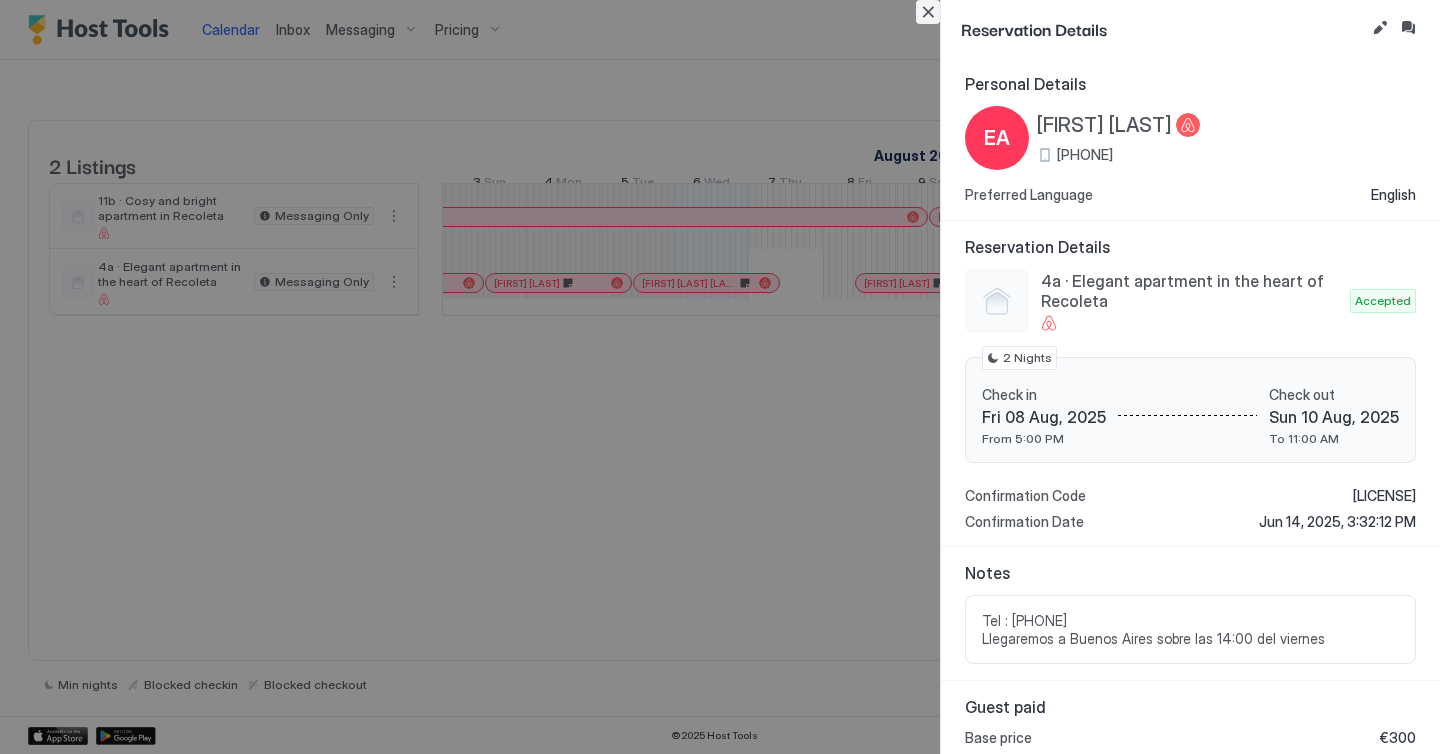 click at bounding box center (928, 12) 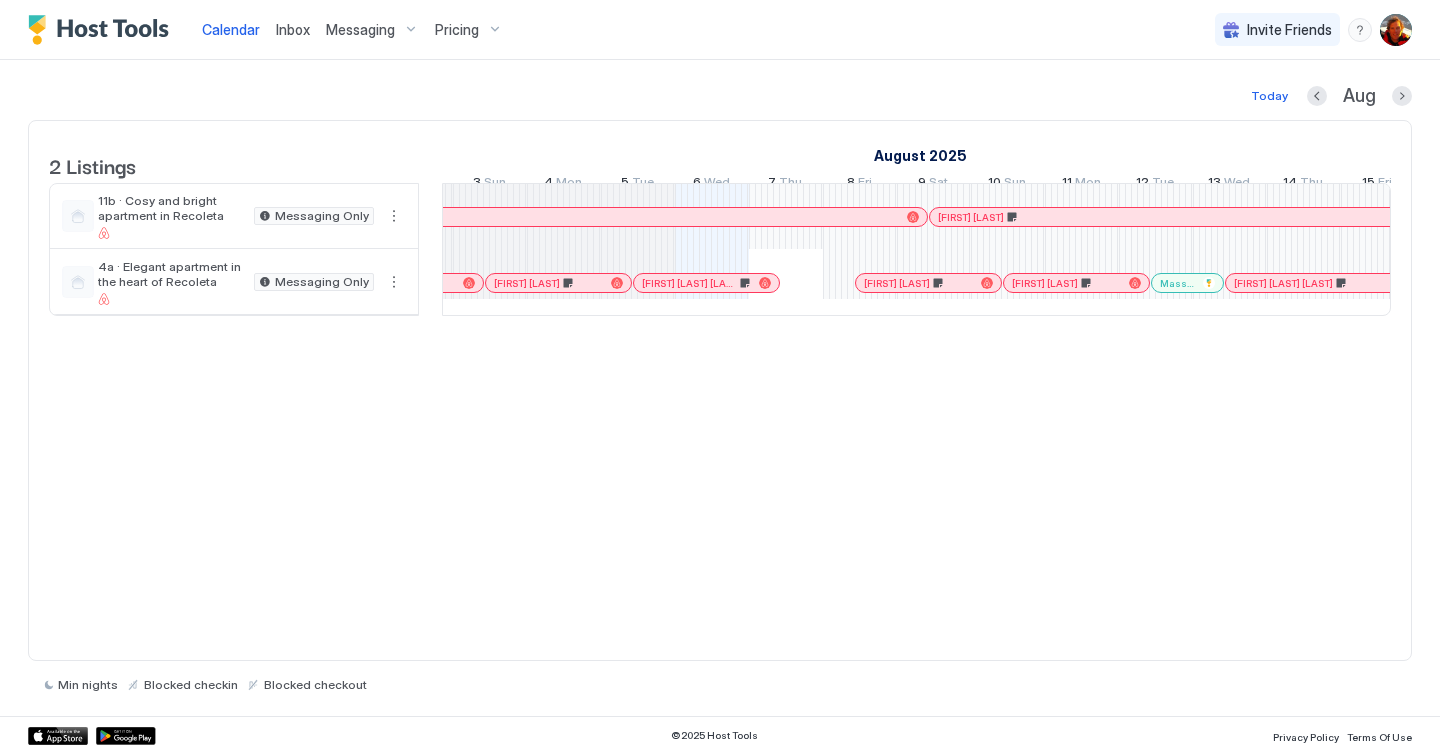 click at bounding box center [1040, 217] 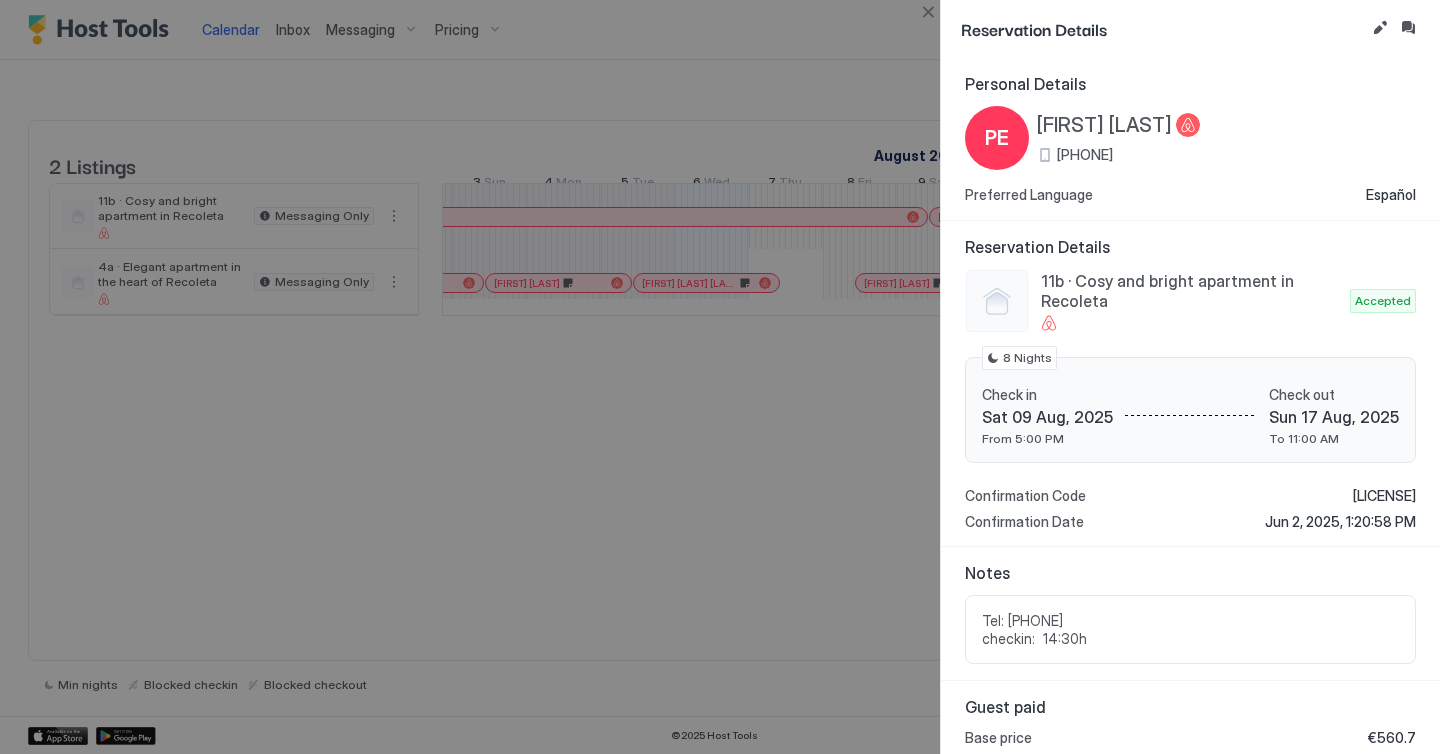 click at bounding box center [720, 377] 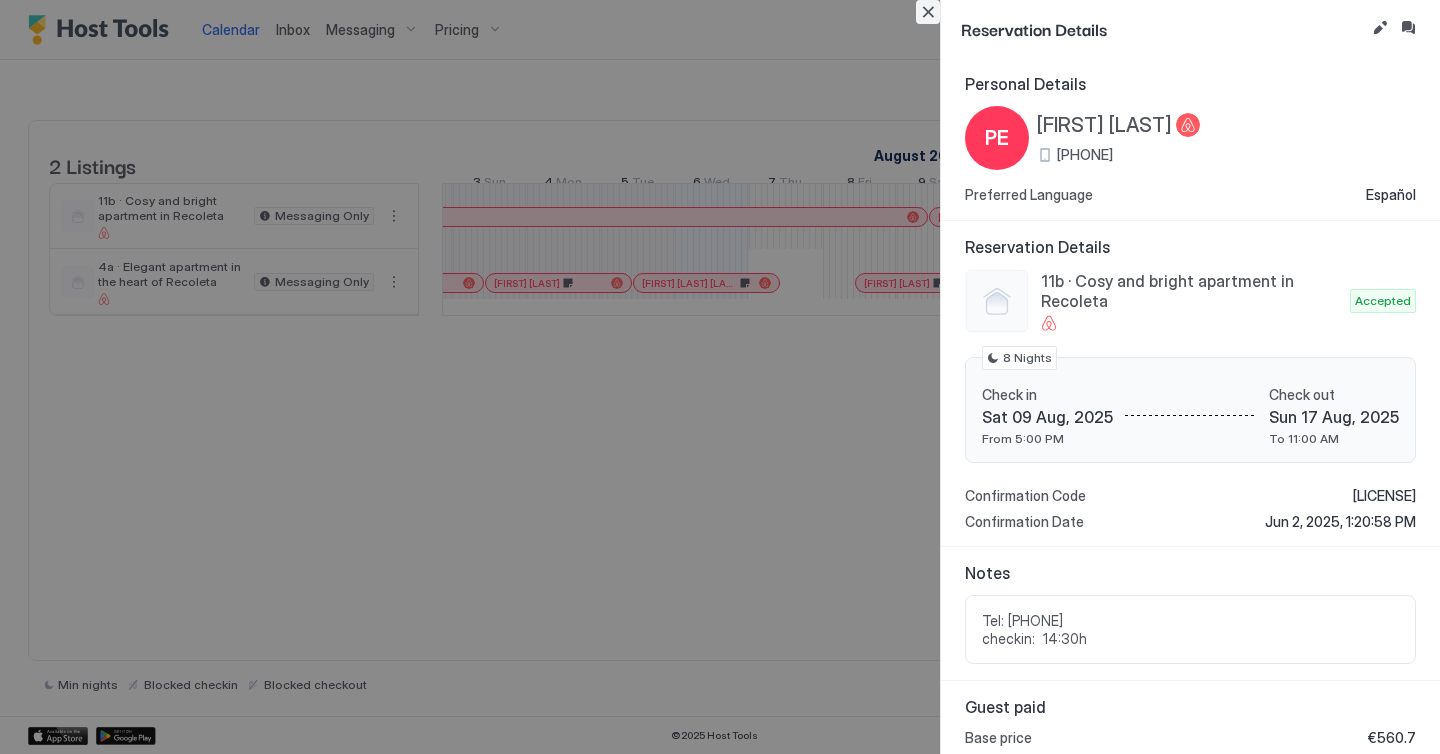 click at bounding box center [928, 12] 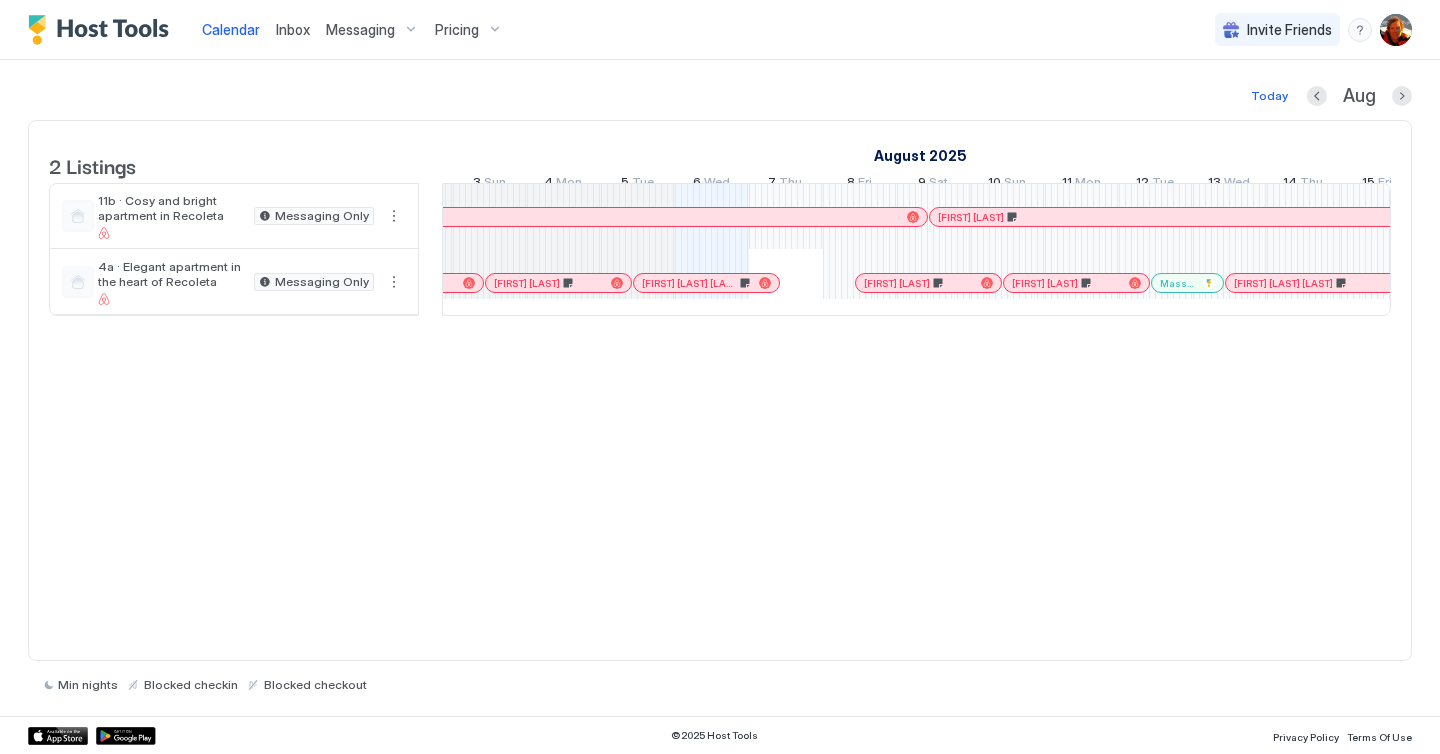 click at bounding box center (931, 283) 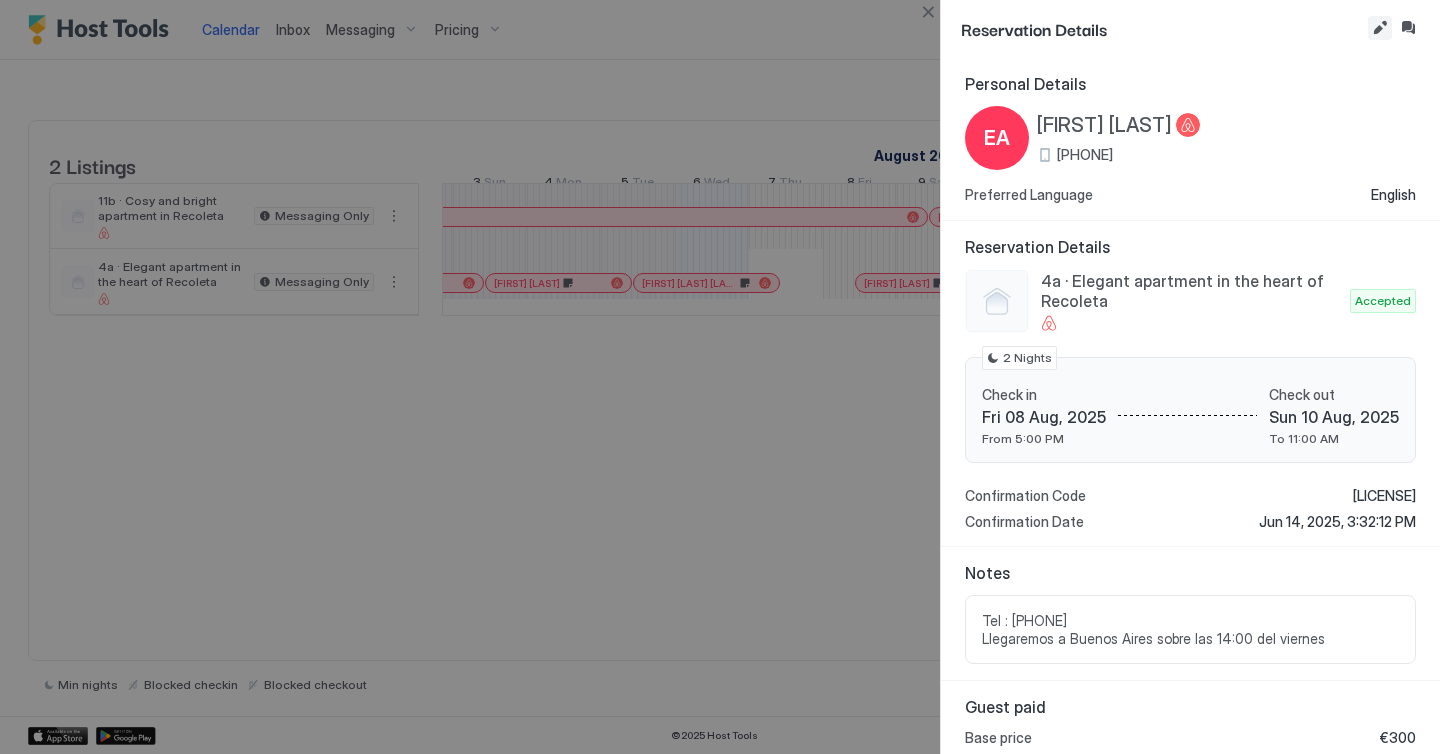 click at bounding box center [1380, 28] 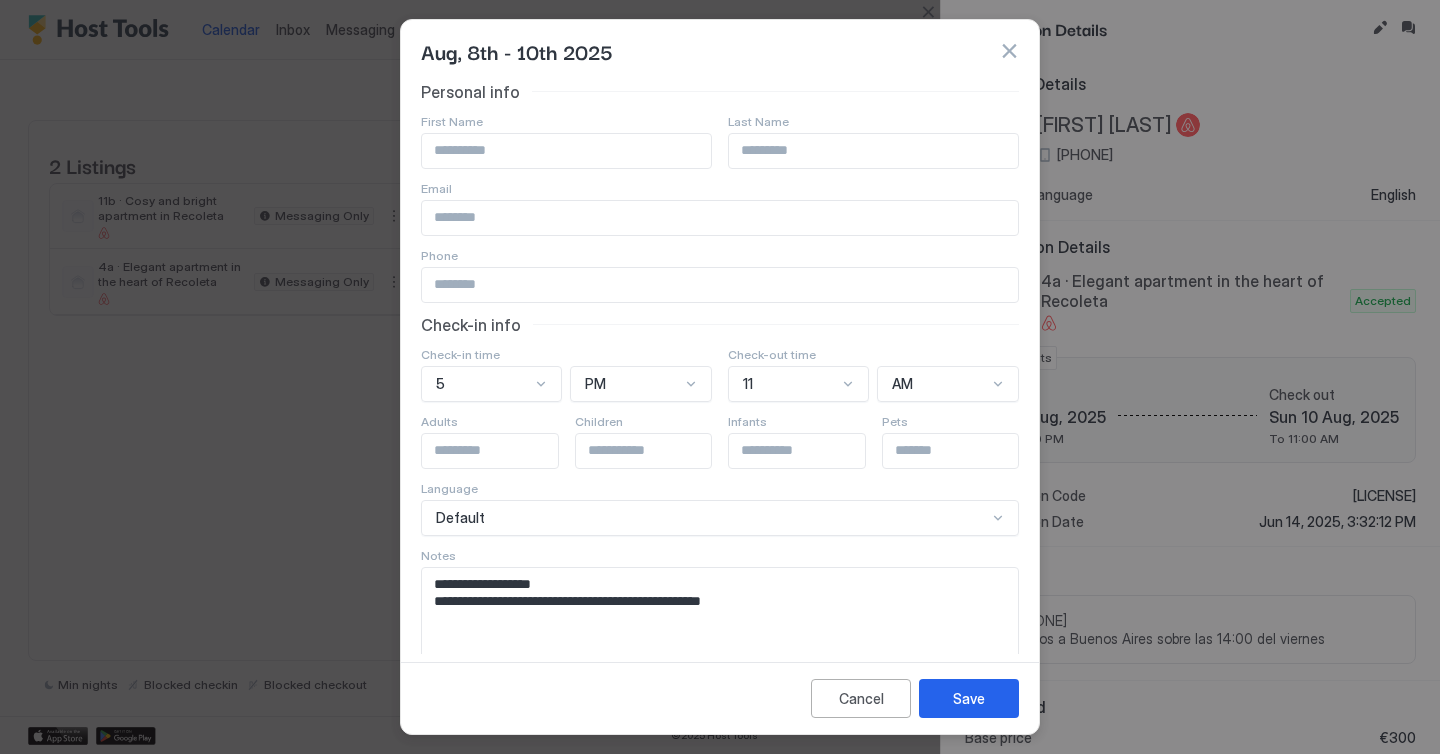 click on "**********" at bounding box center [720, 617] 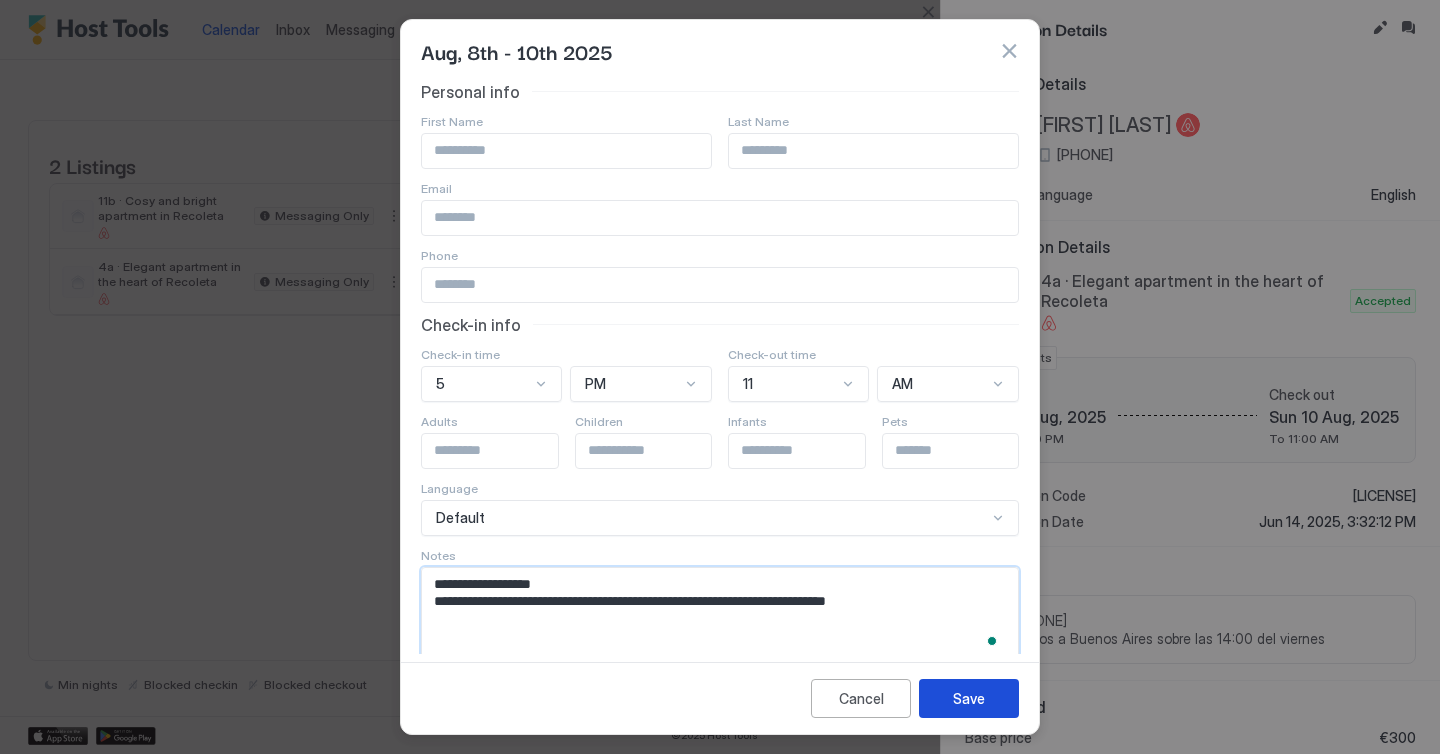 type on "**********" 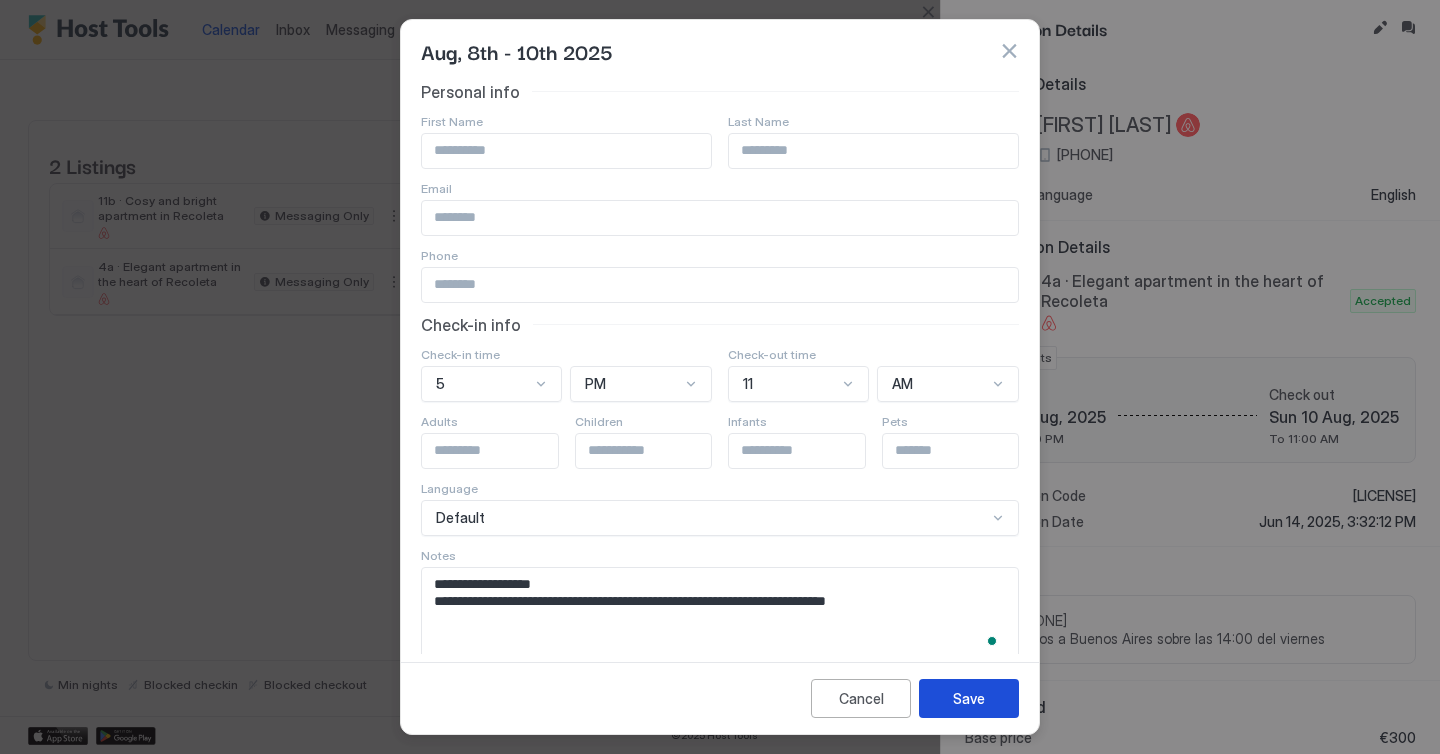 click on "Save" at bounding box center [969, 698] 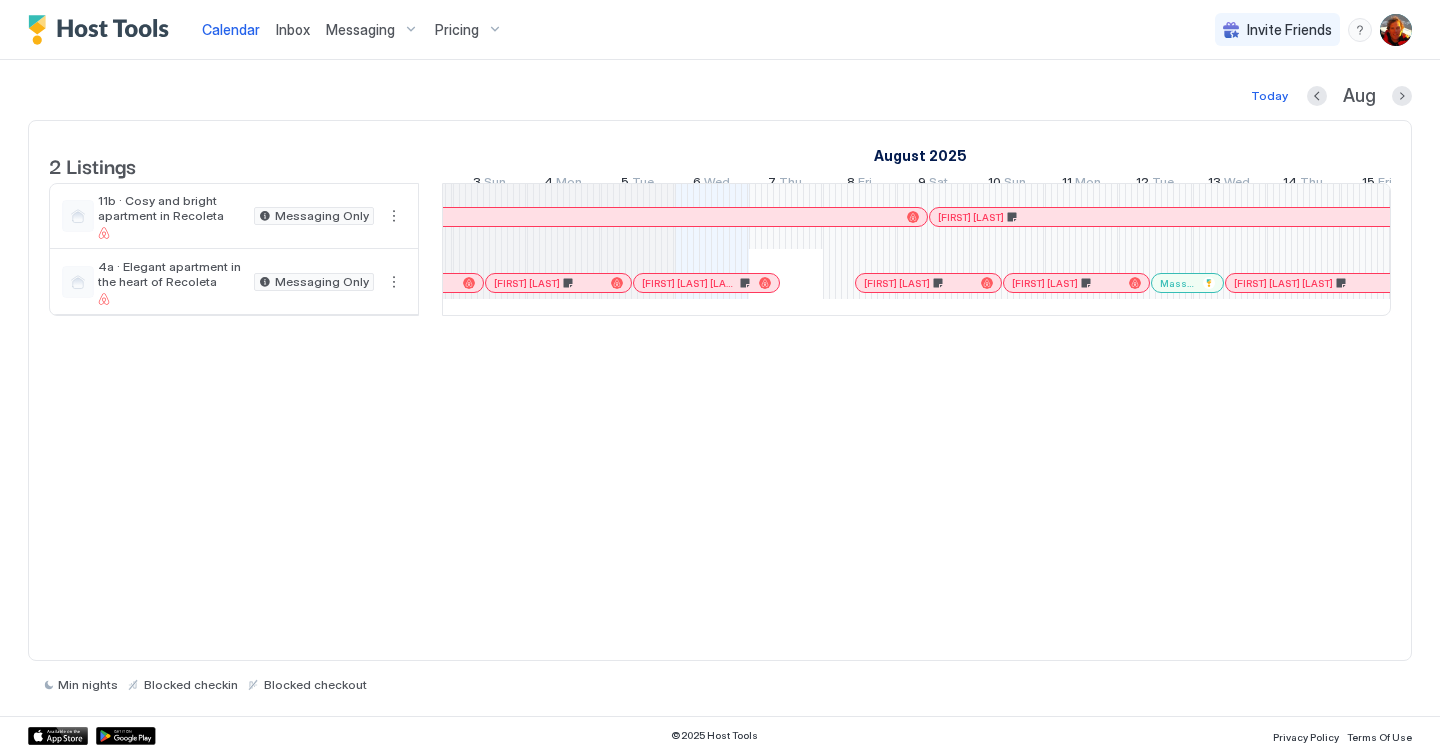 click at bounding box center (126, 736) 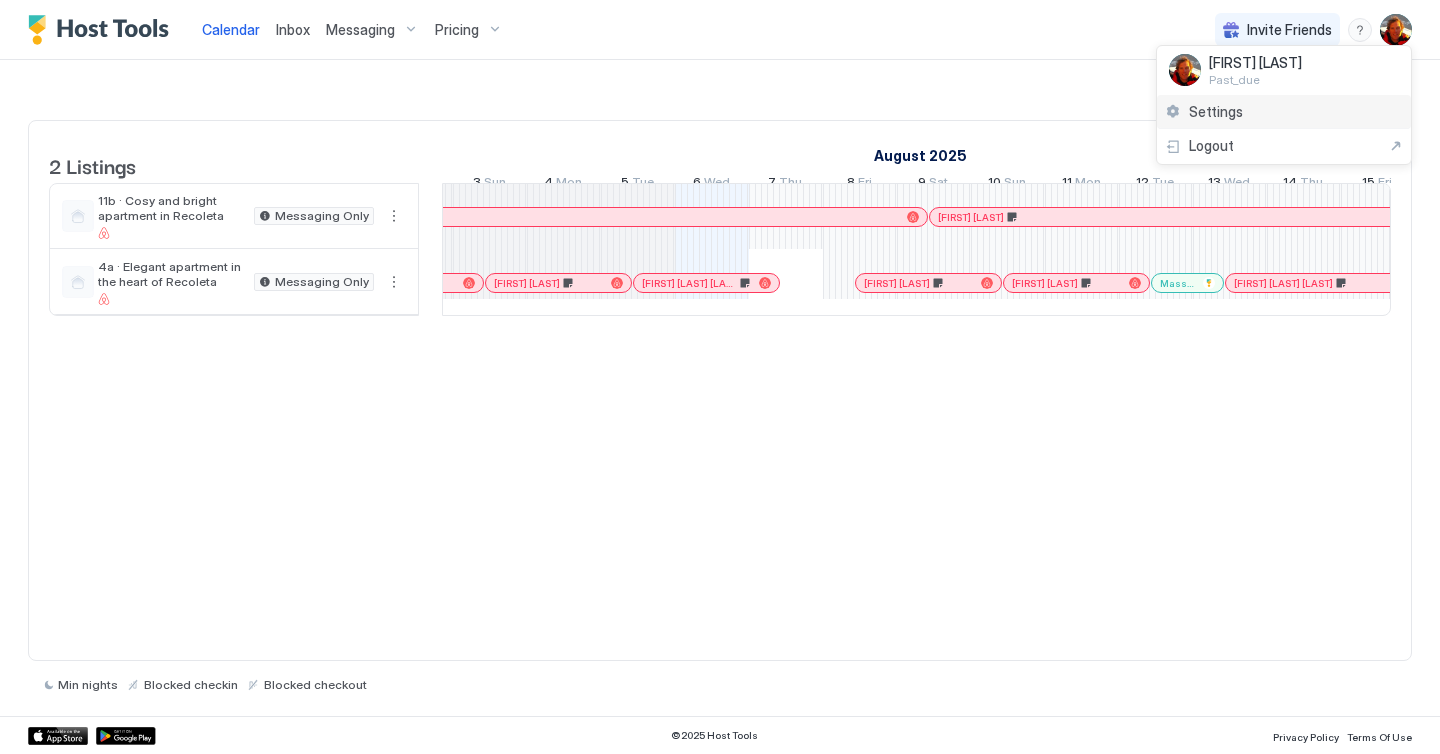 click on "Settings" at bounding box center [1284, 112] 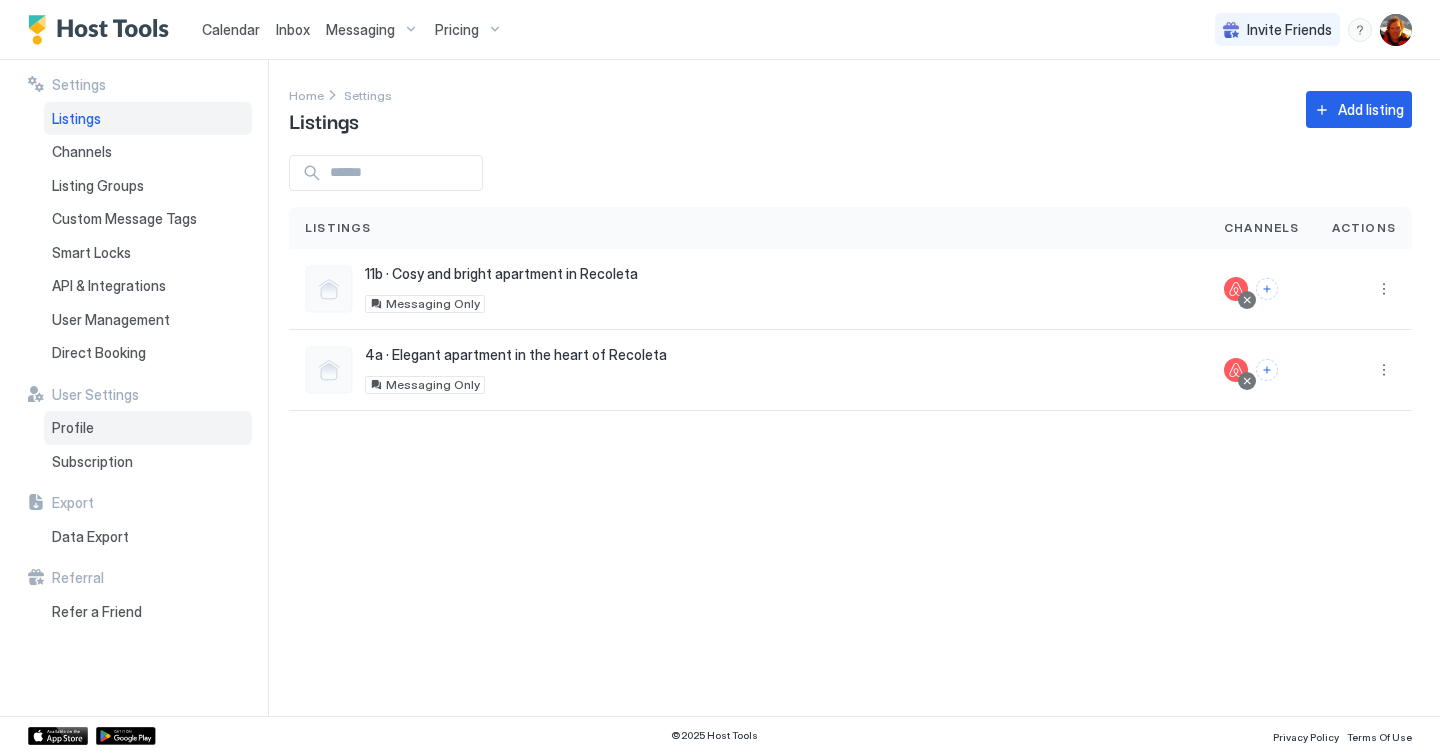 click on "Profile" at bounding box center (73, 428) 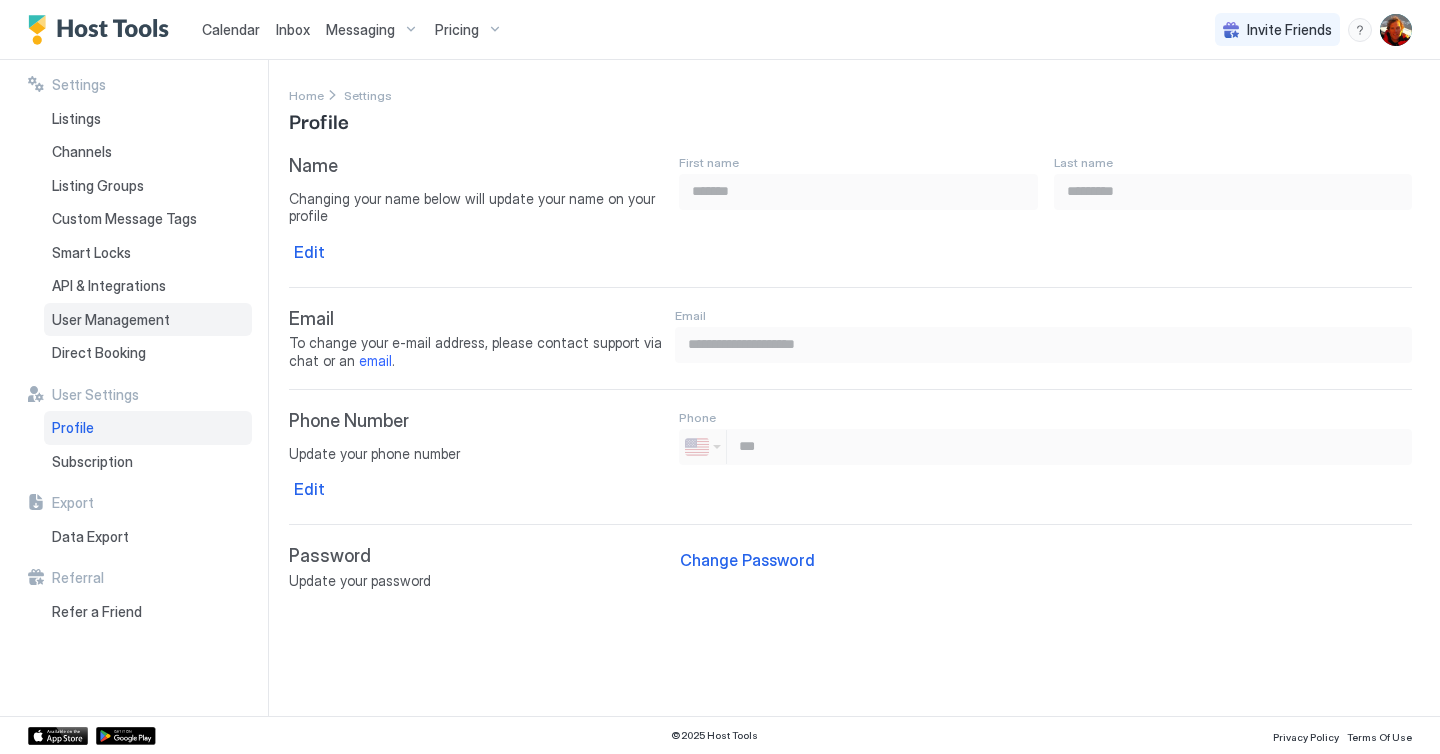 click on "User Management" at bounding box center (111, 320) 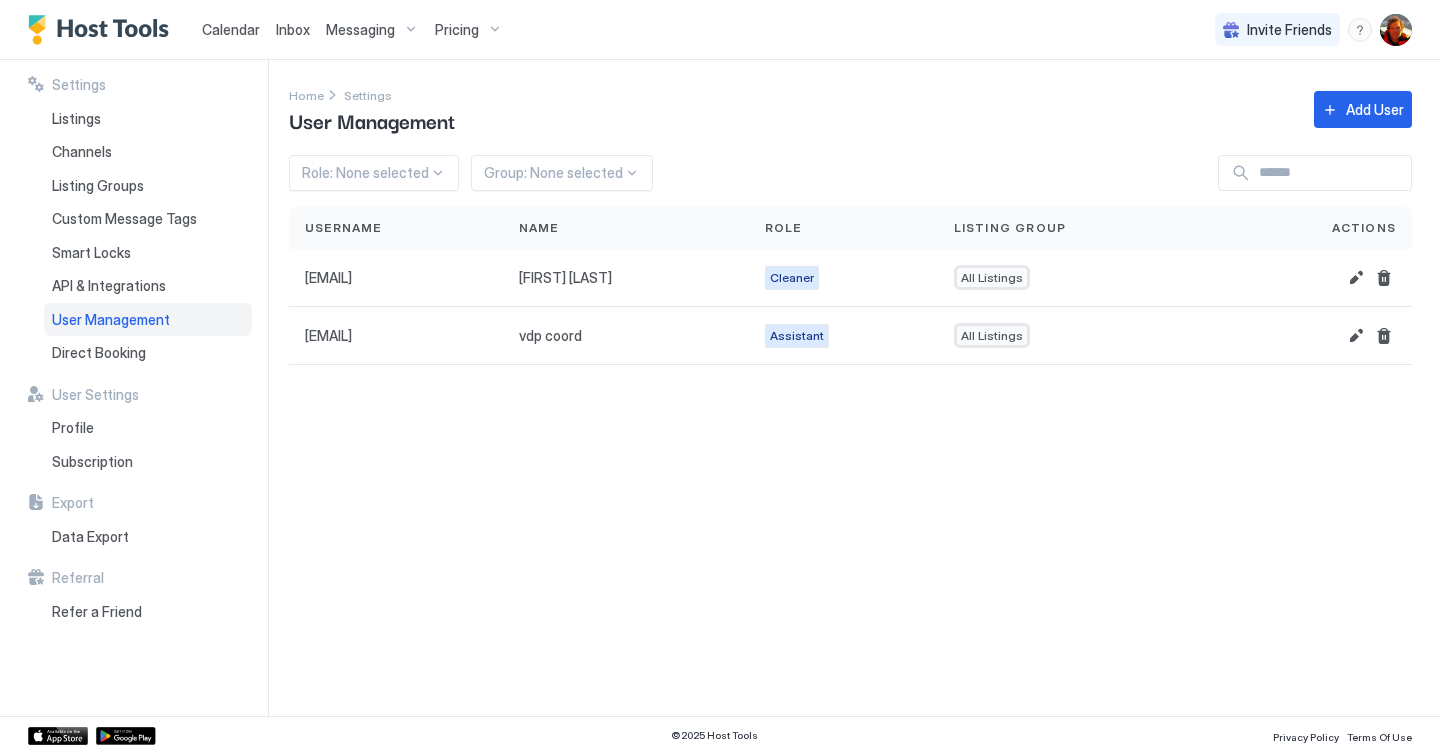drag, startPoint x: 478, startPoint y: 272, endPoint x: 265, endPoint y: 272, distance: 213 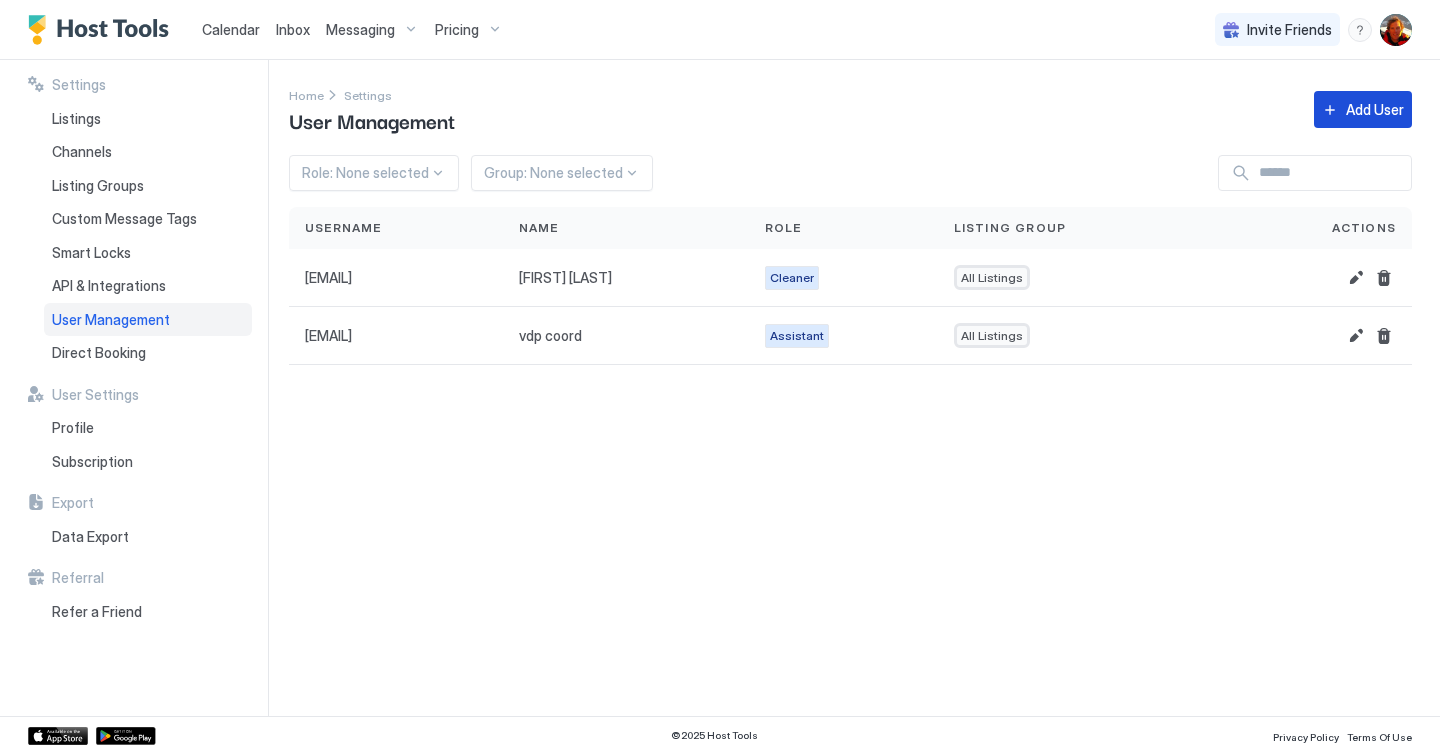 click on "Add User" at bounding box center (1375, 109) 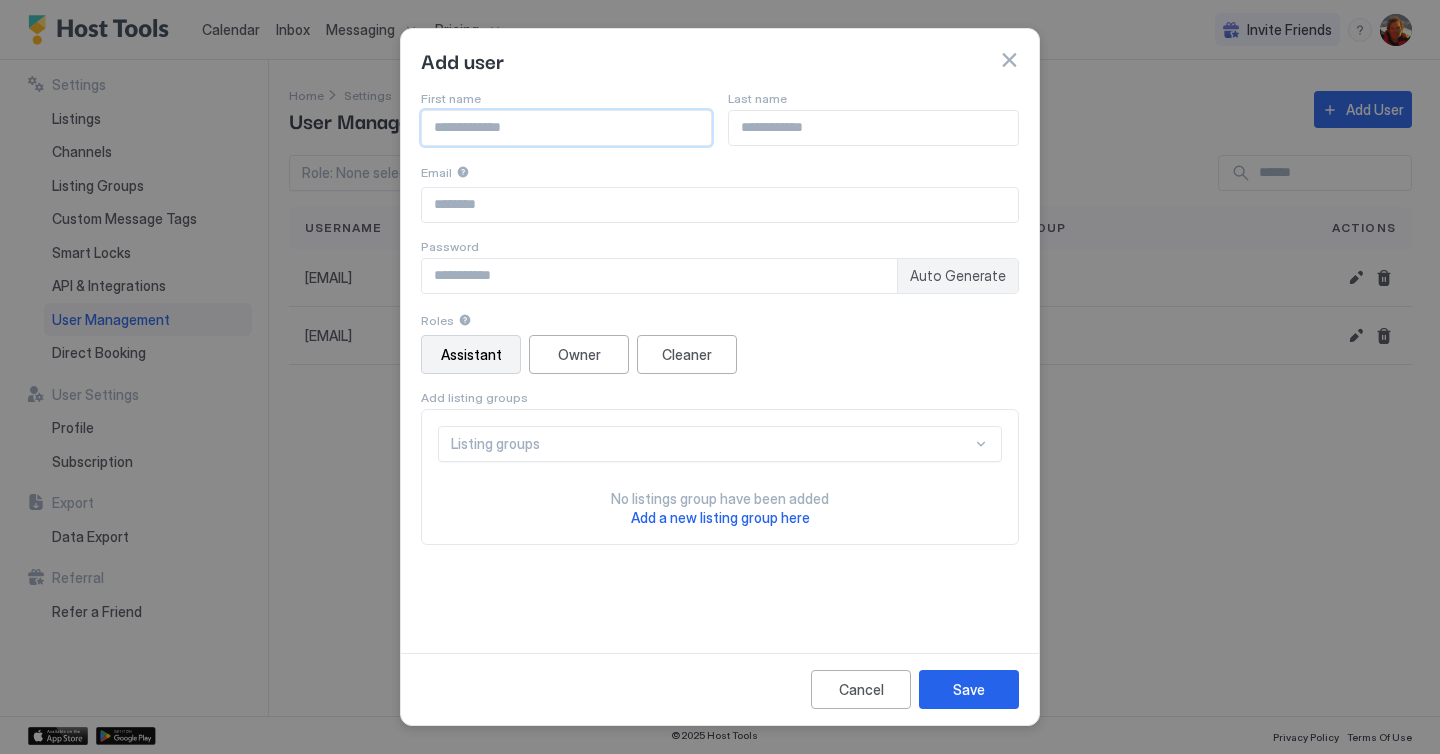 click at bounding box center [566, 128] 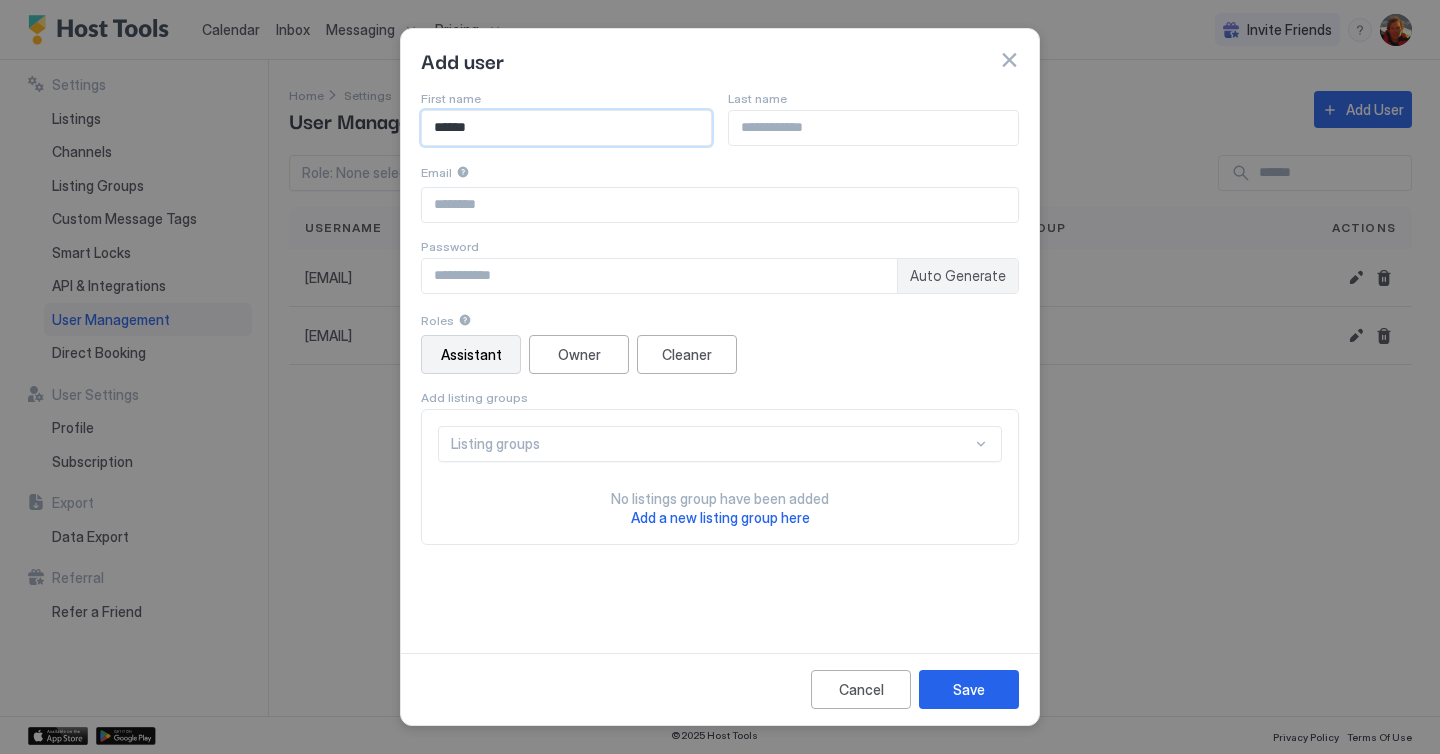 type on "******" 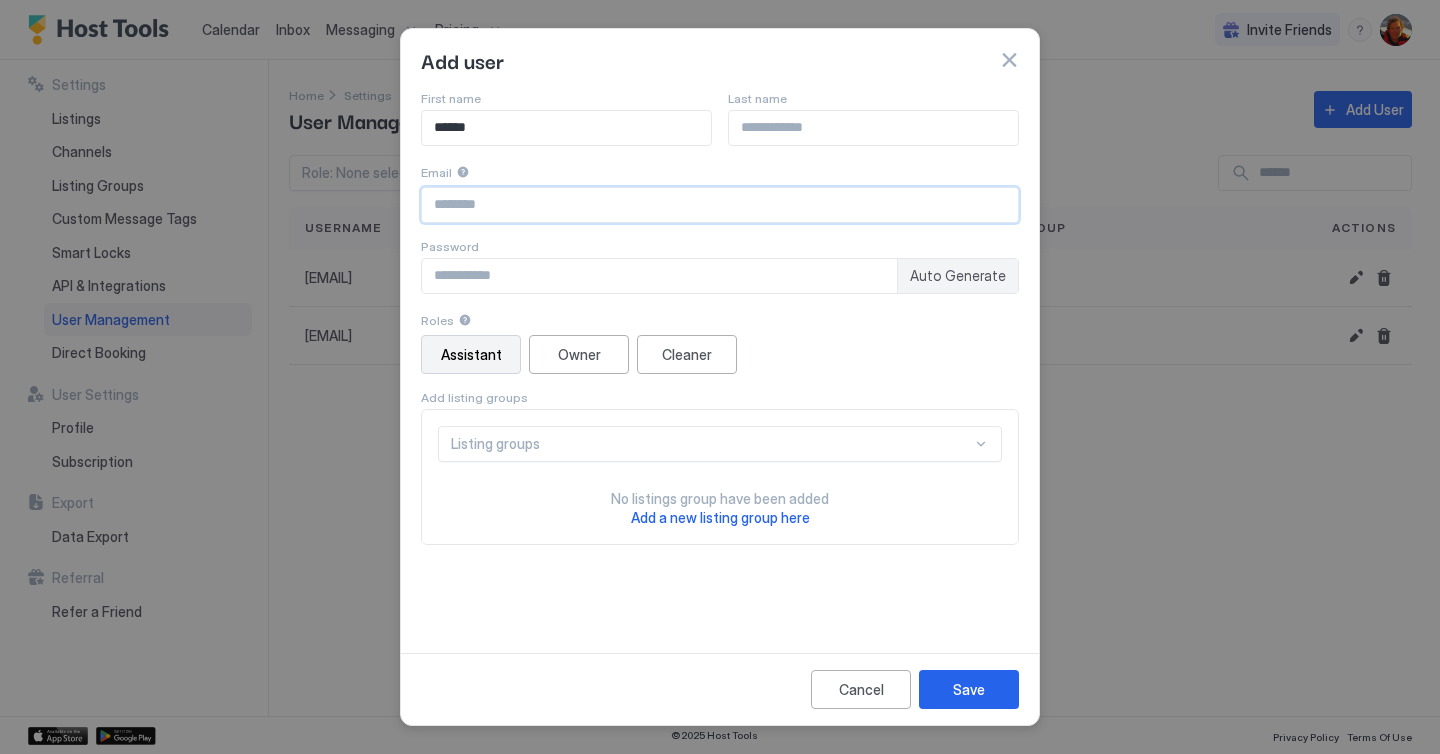 click at bounding box center [720, 205] 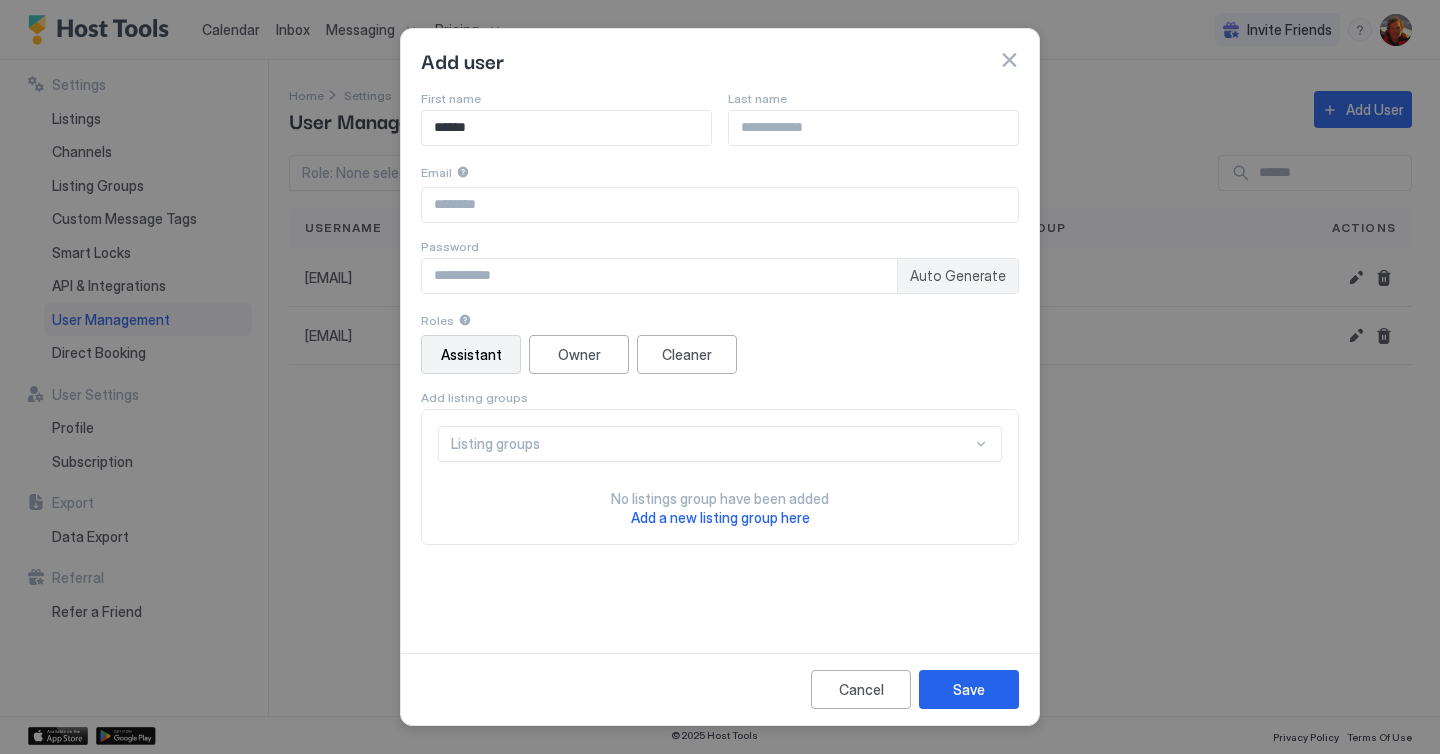 click on "First name ****** Last name Email   Password Auto Generate Roles   Assistant Owner Cleaner Add listing groups Listing groups No listings group have been added Add a new listing group here" at bounding box center [720, 358] 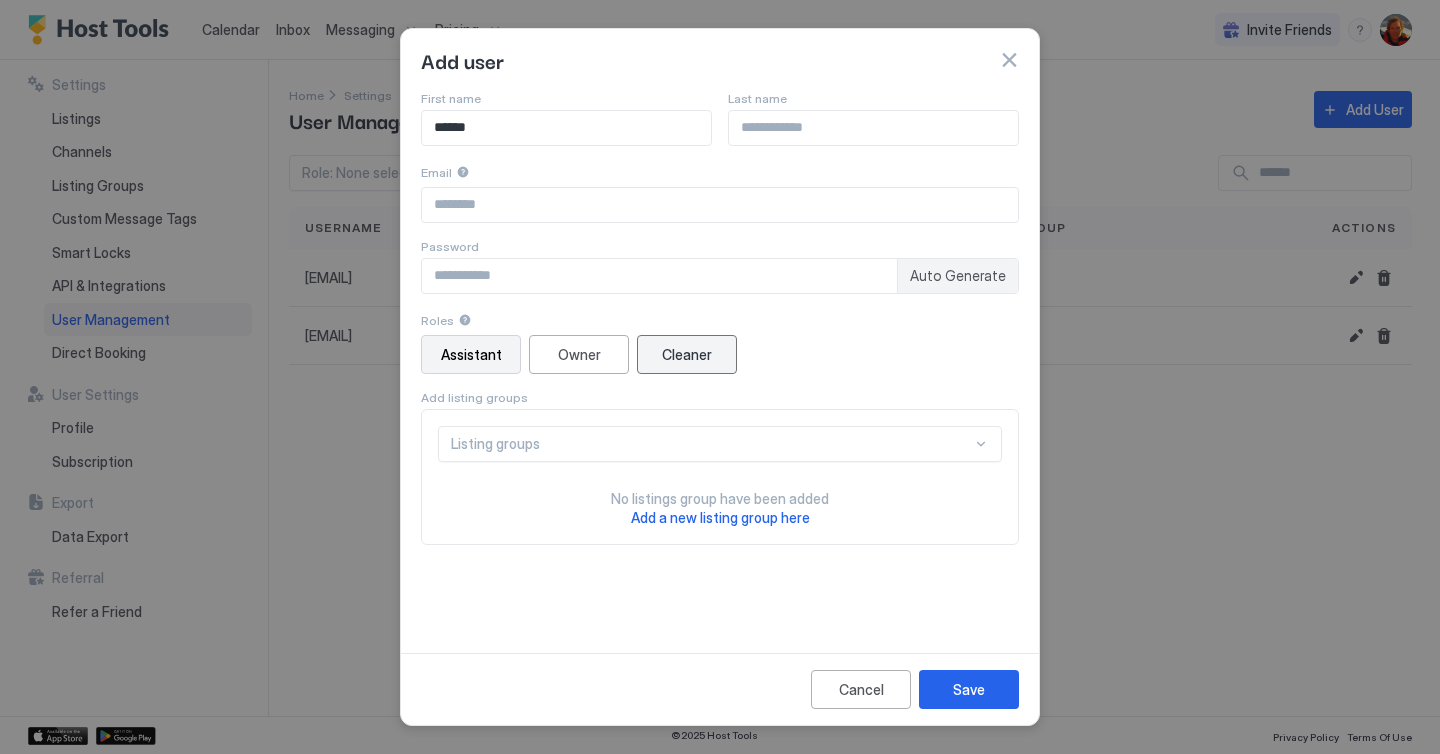 click on "Cleaner" at bounding box center [687, 354] 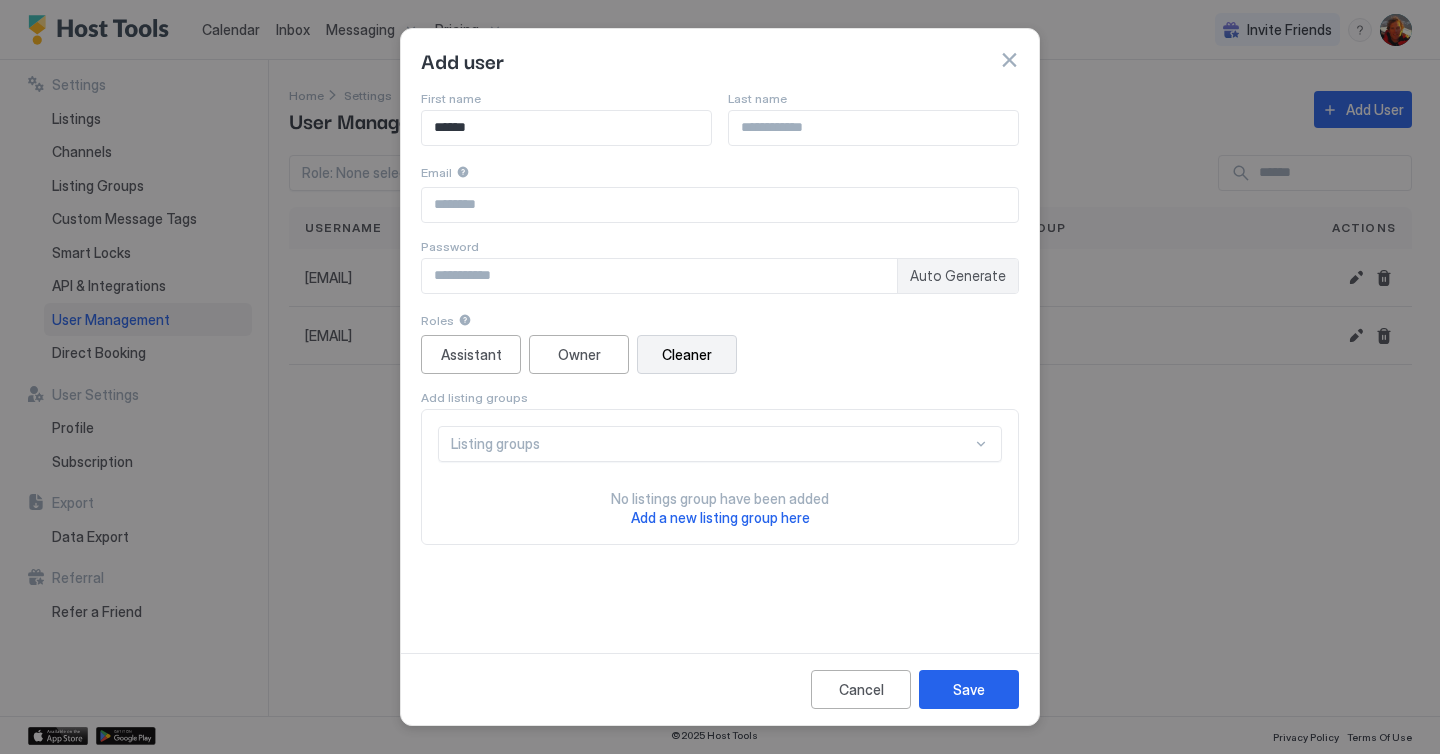 click at bounding box center [720, 377] 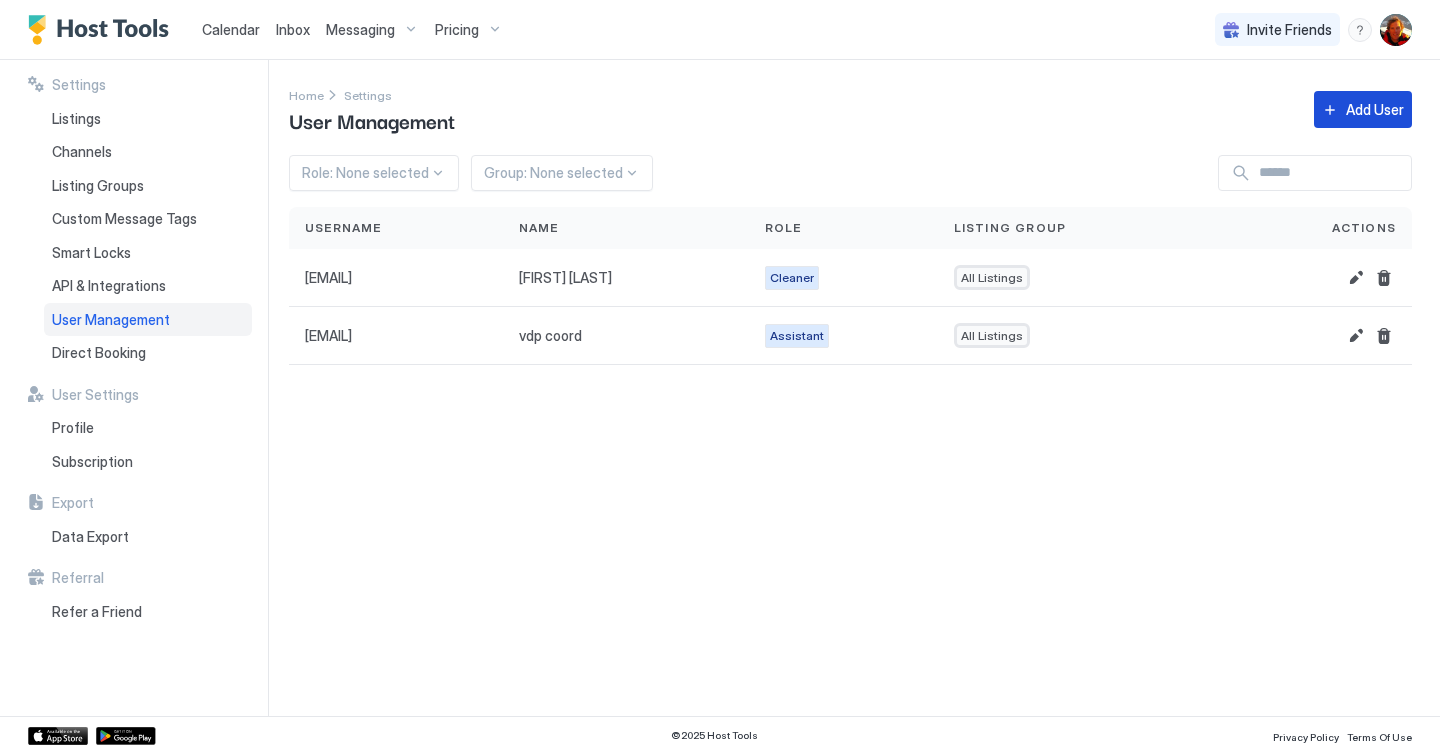 click on "Add User" at bounding box center (1375, 109) 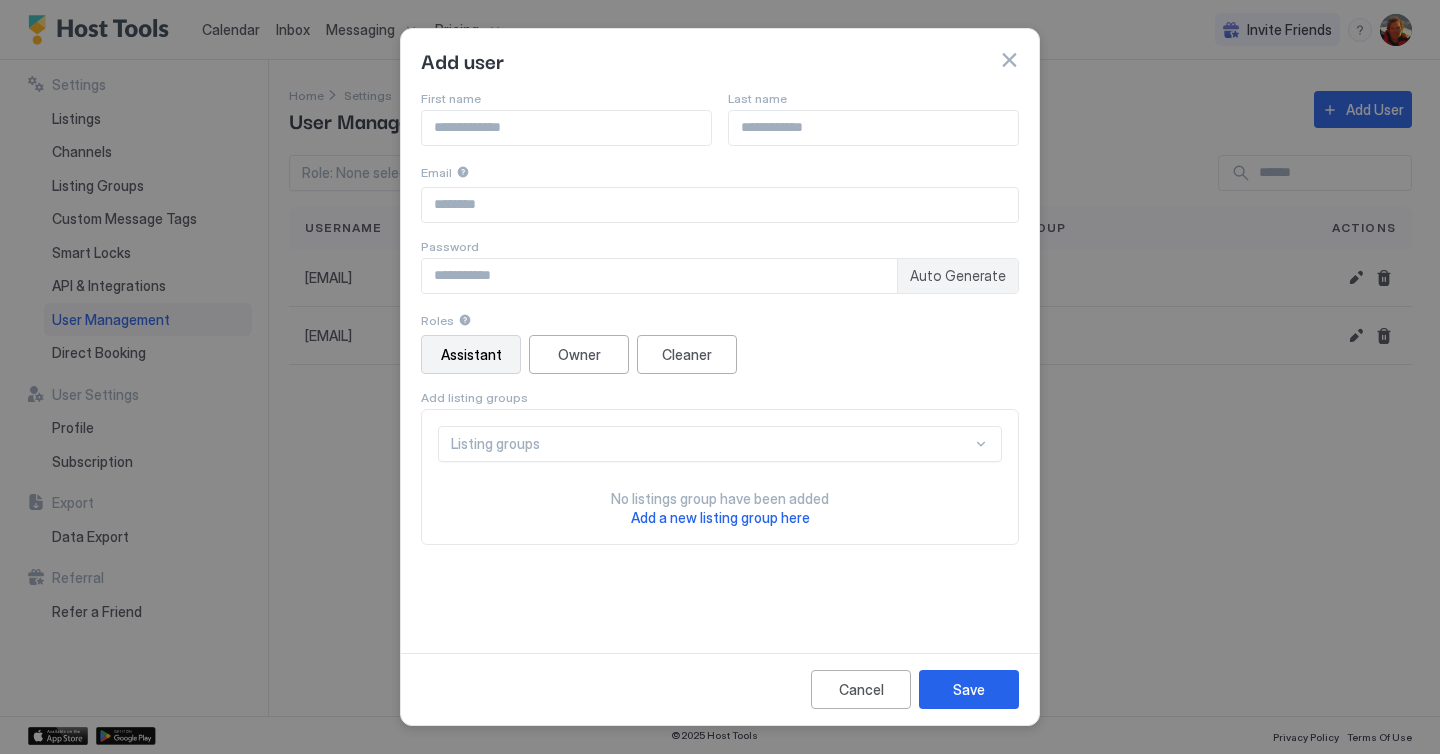 click at bounding box center [566, 128] 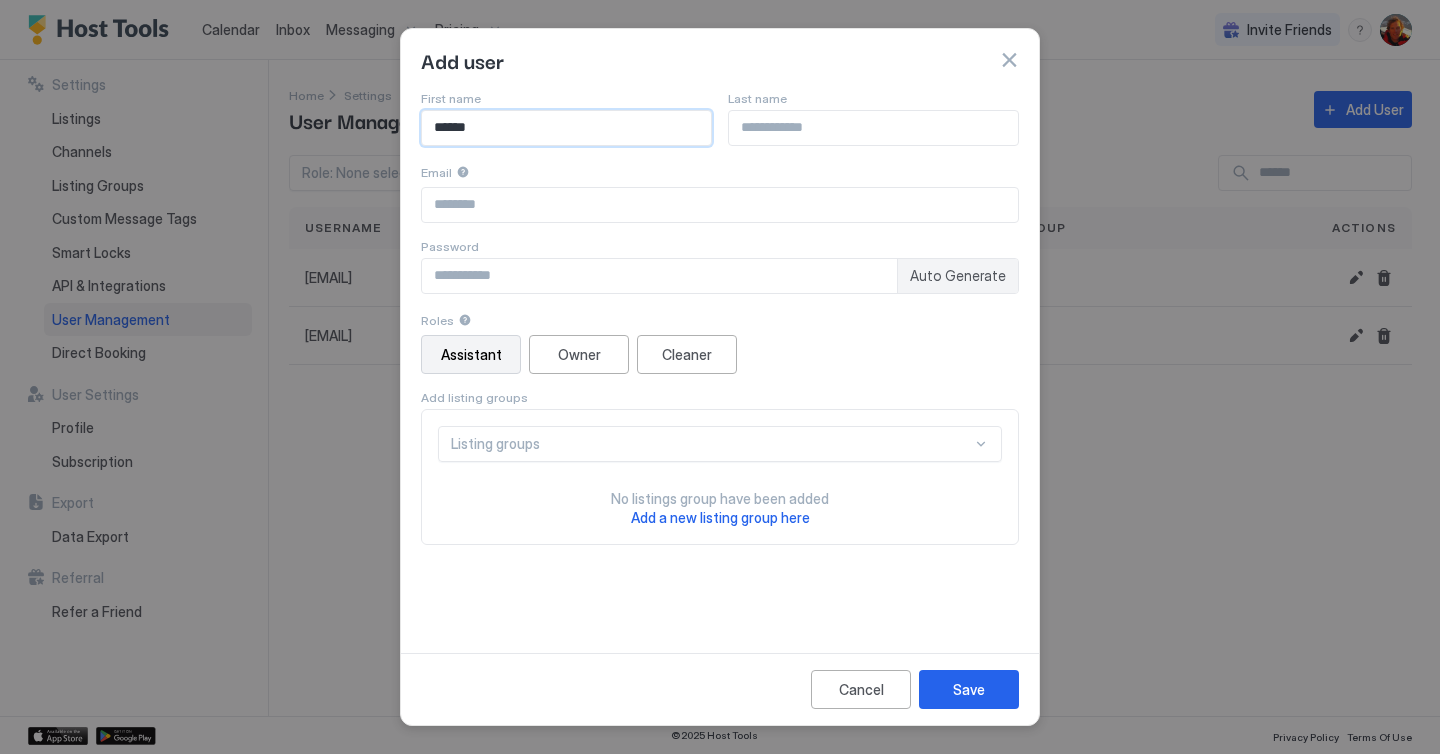 type on "******" 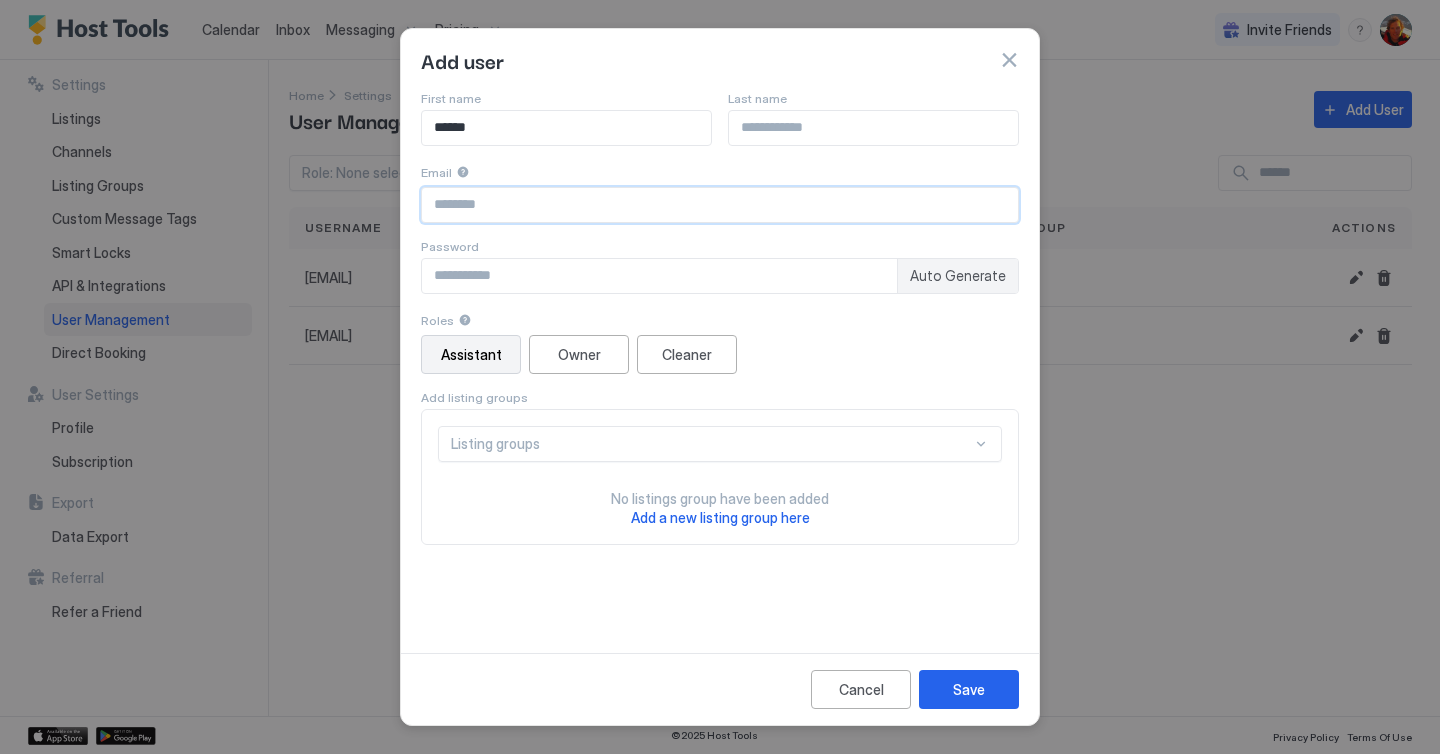 click at bounding box center [720, 205] 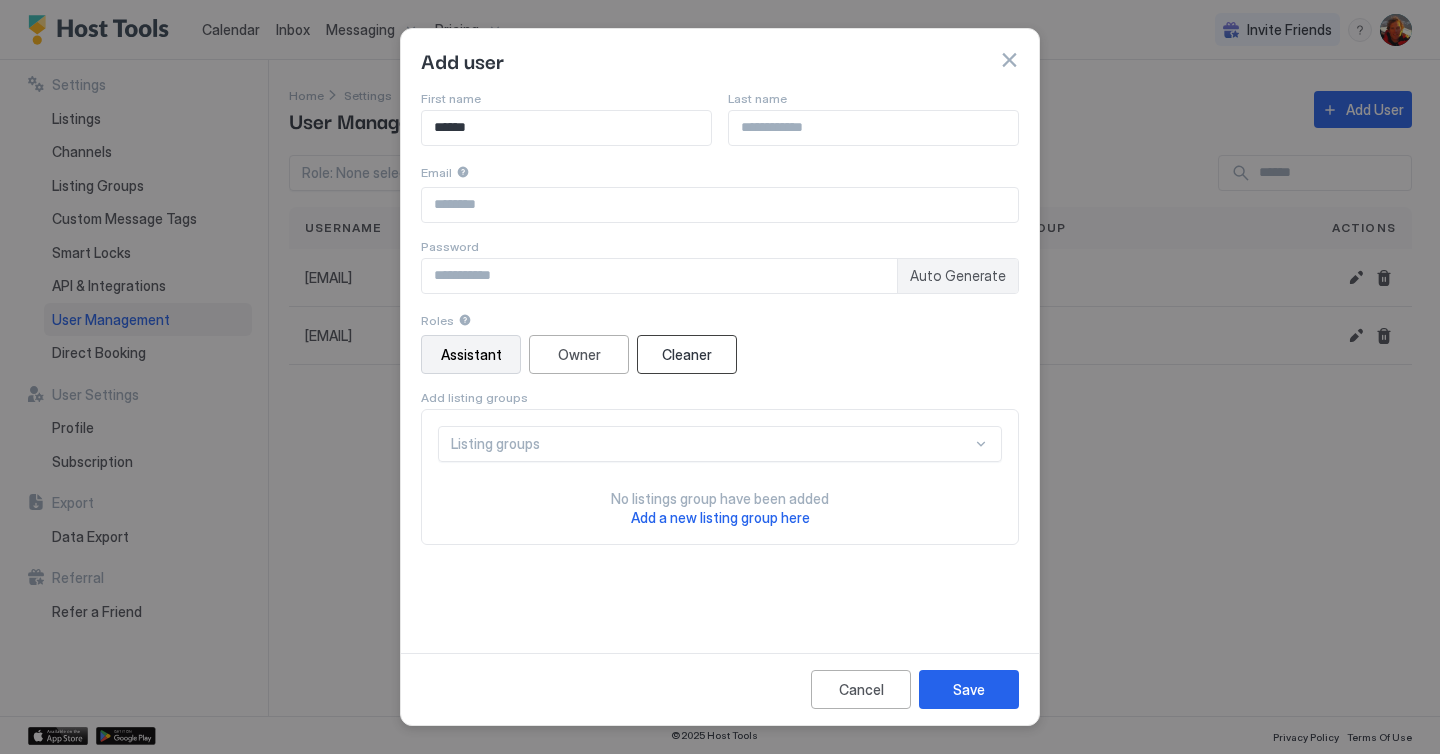 click on "Cleaner" at bounding box center (687, 354) 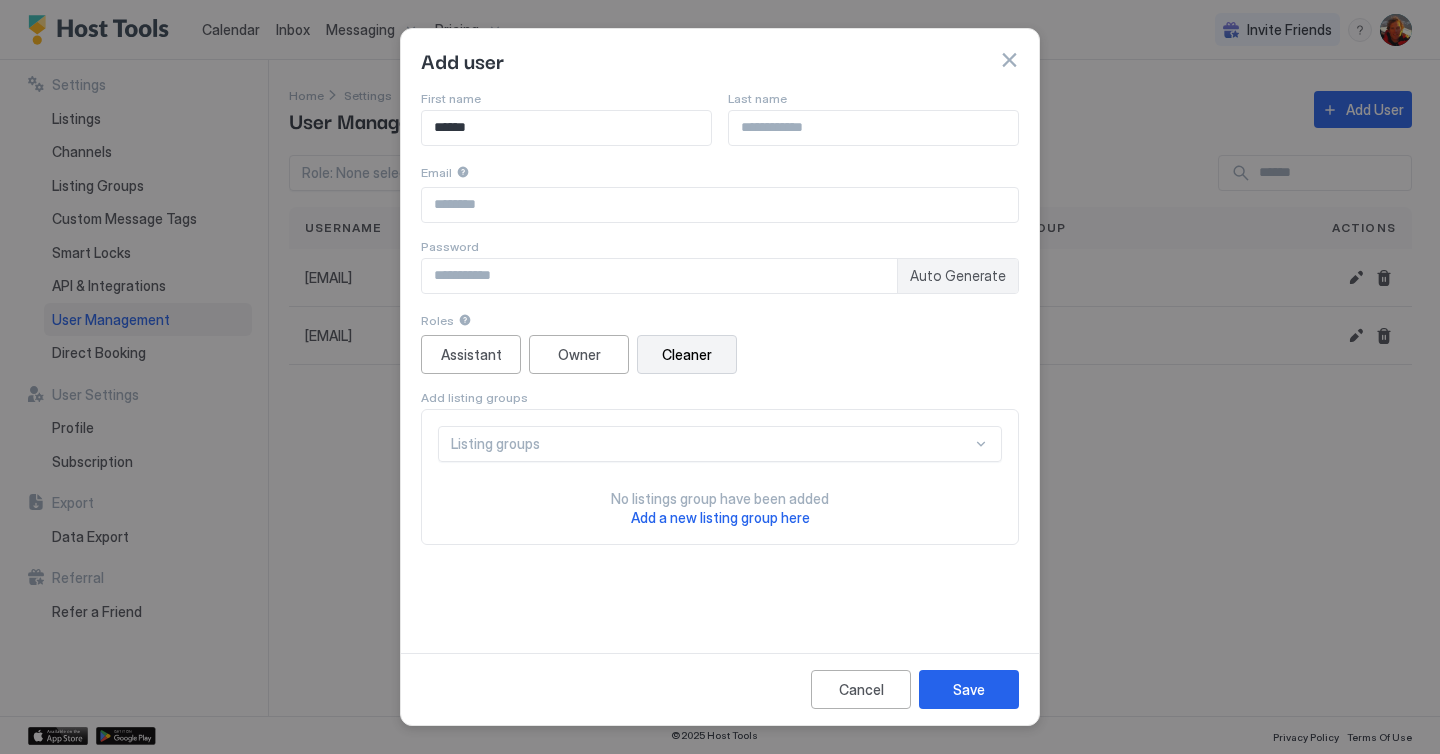 click on "Listing groups" at bounding box center [711, 444] 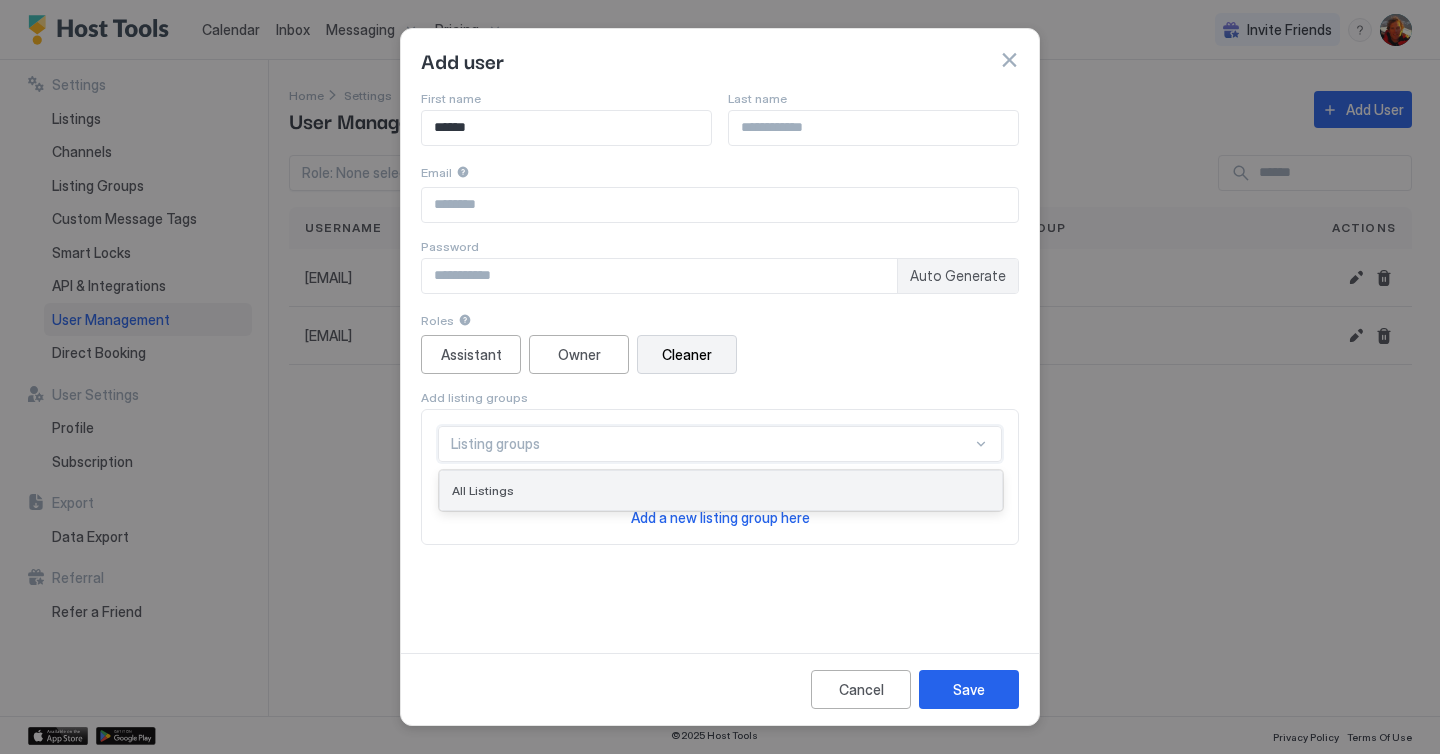 click on "All Listings" at bounding box center (721, 490) 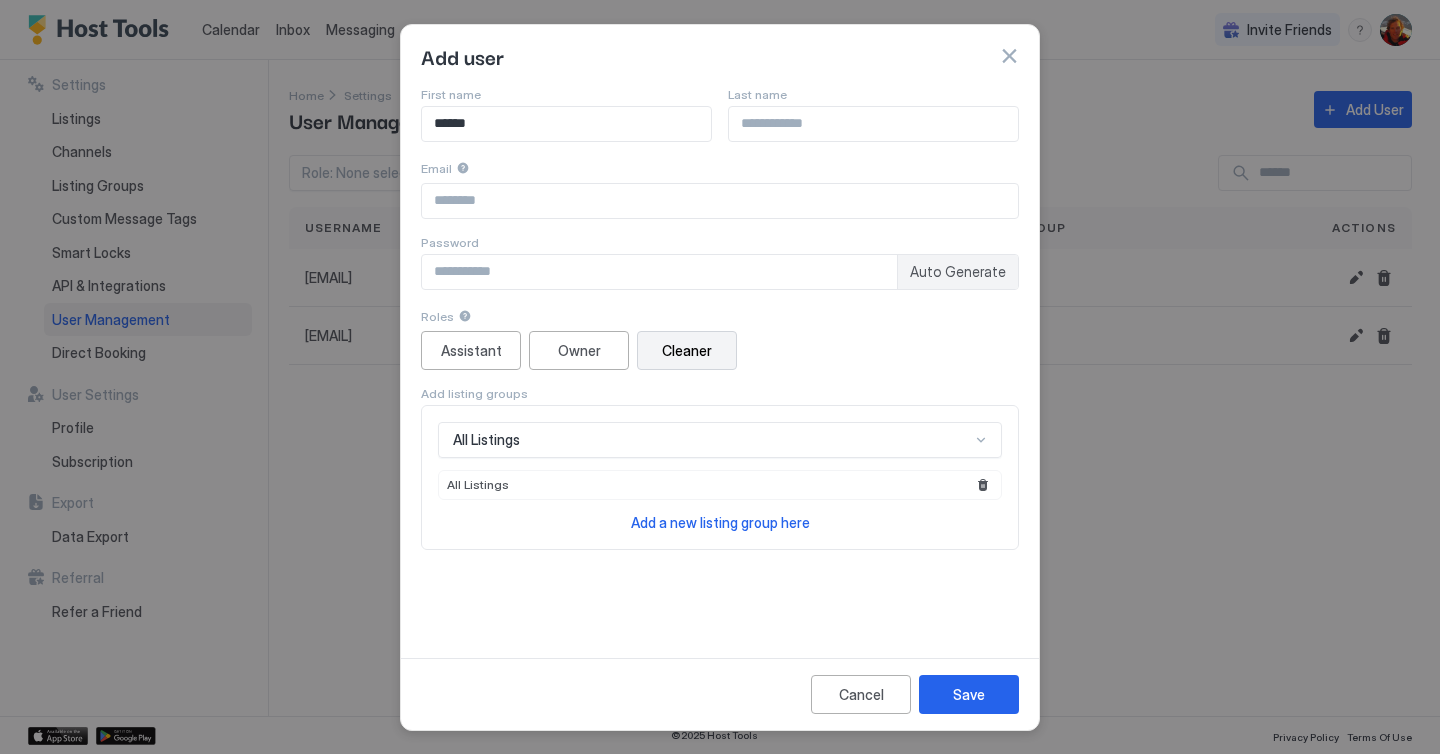 click on "Auto Generate" at bounding box center [958, 272] 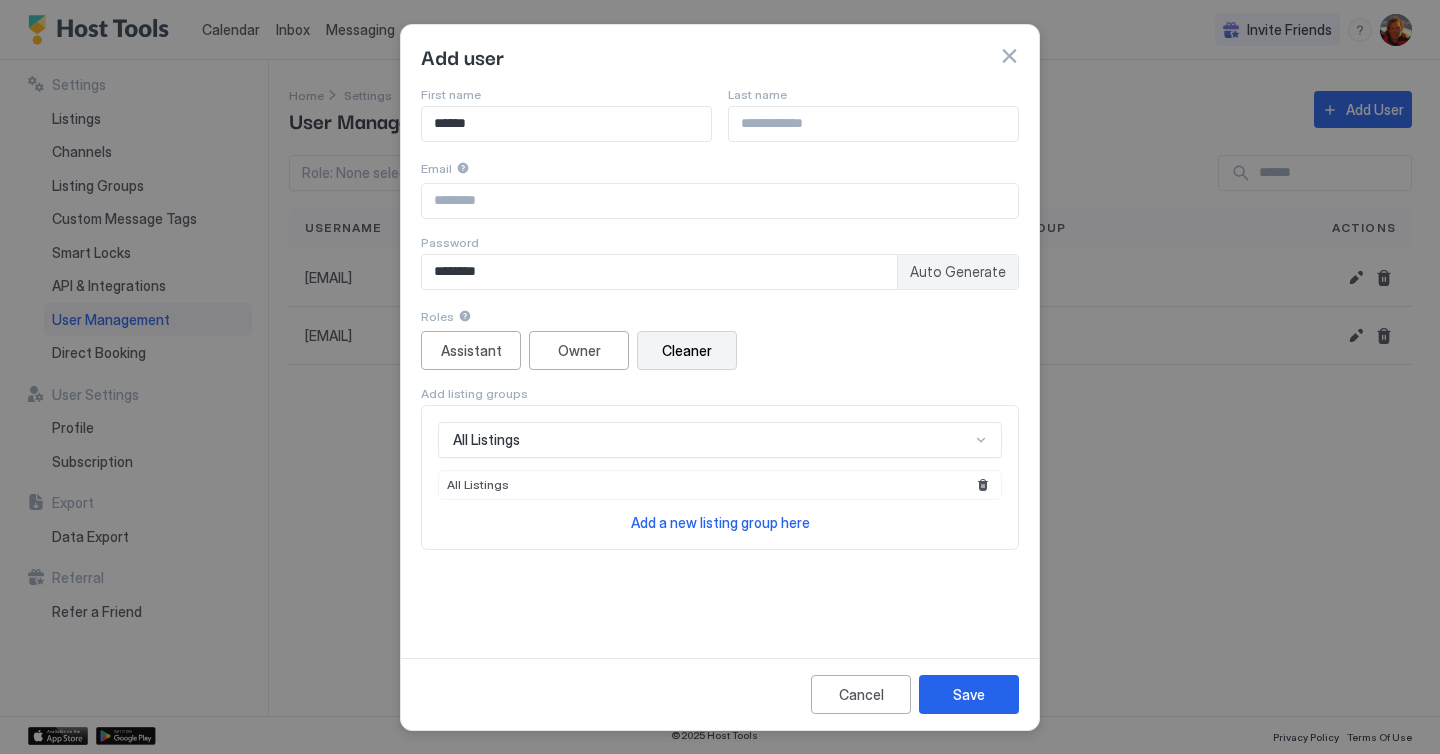 click on "Auto Generate" at bounding box center [958, 272] 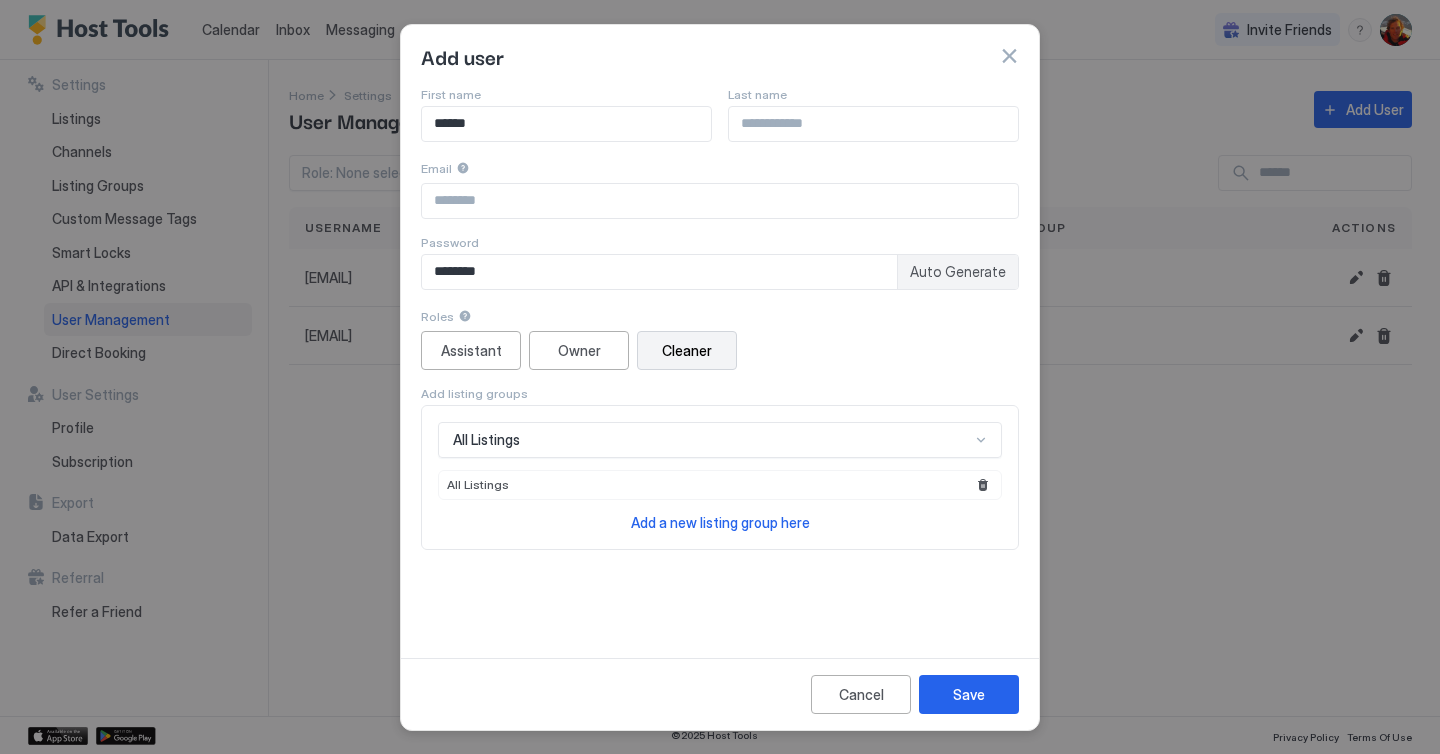 click at bounding box center [720, 201] 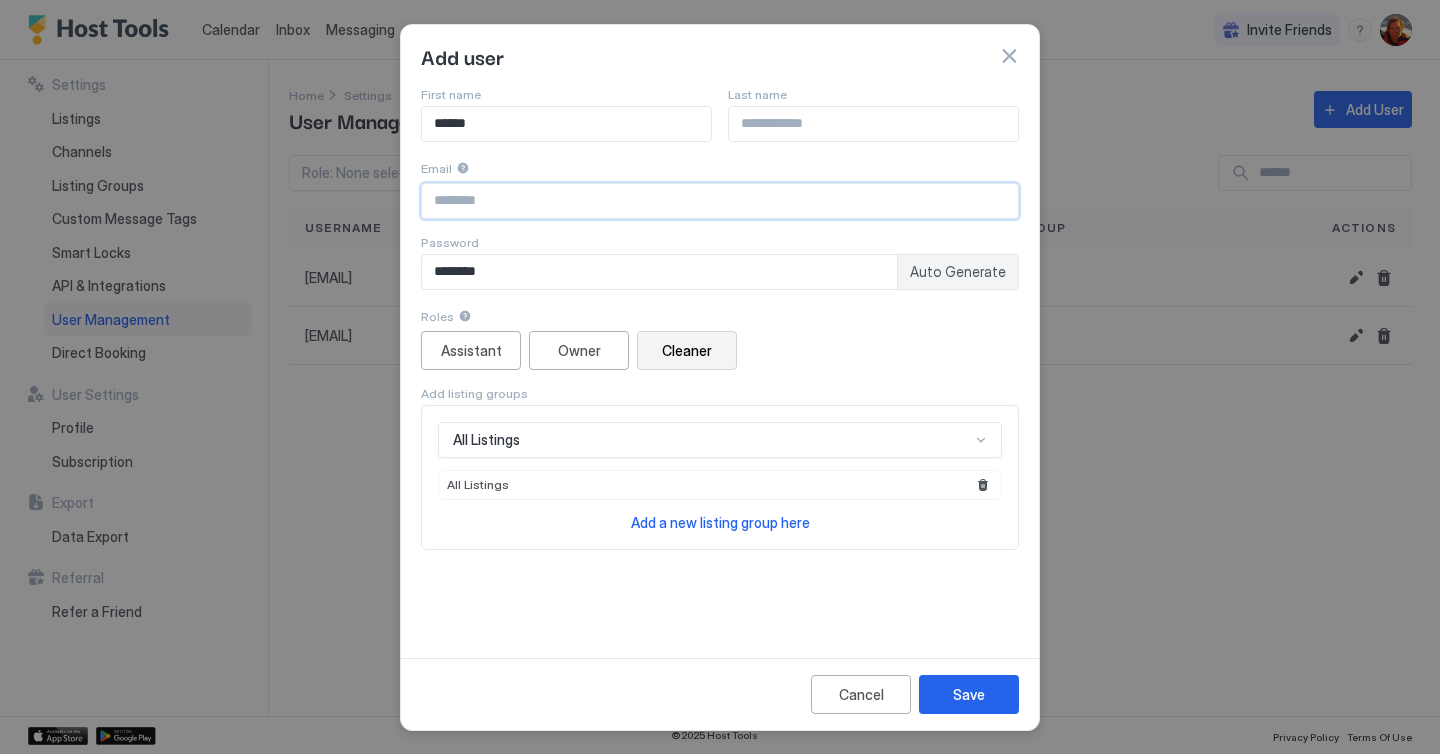 click at bounding box center [873, 124] 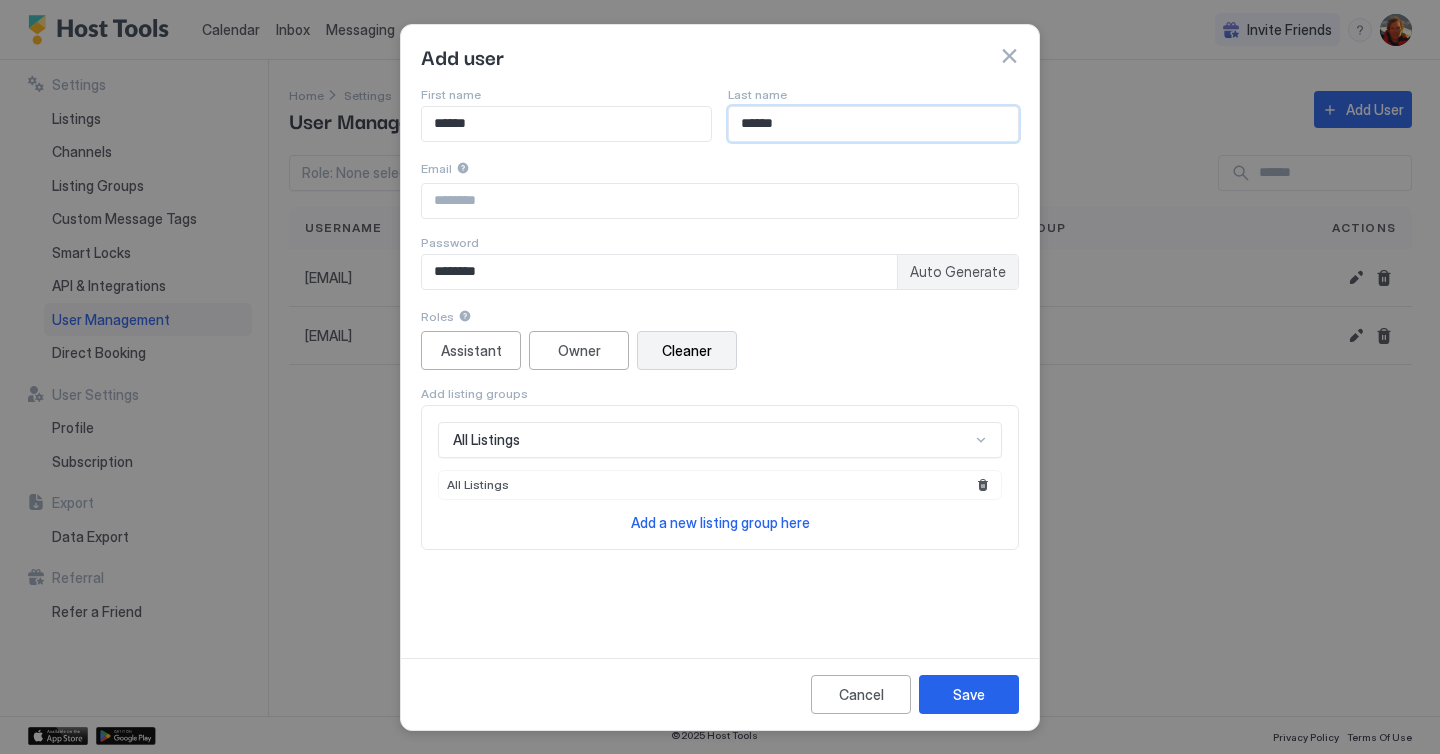type on "******" 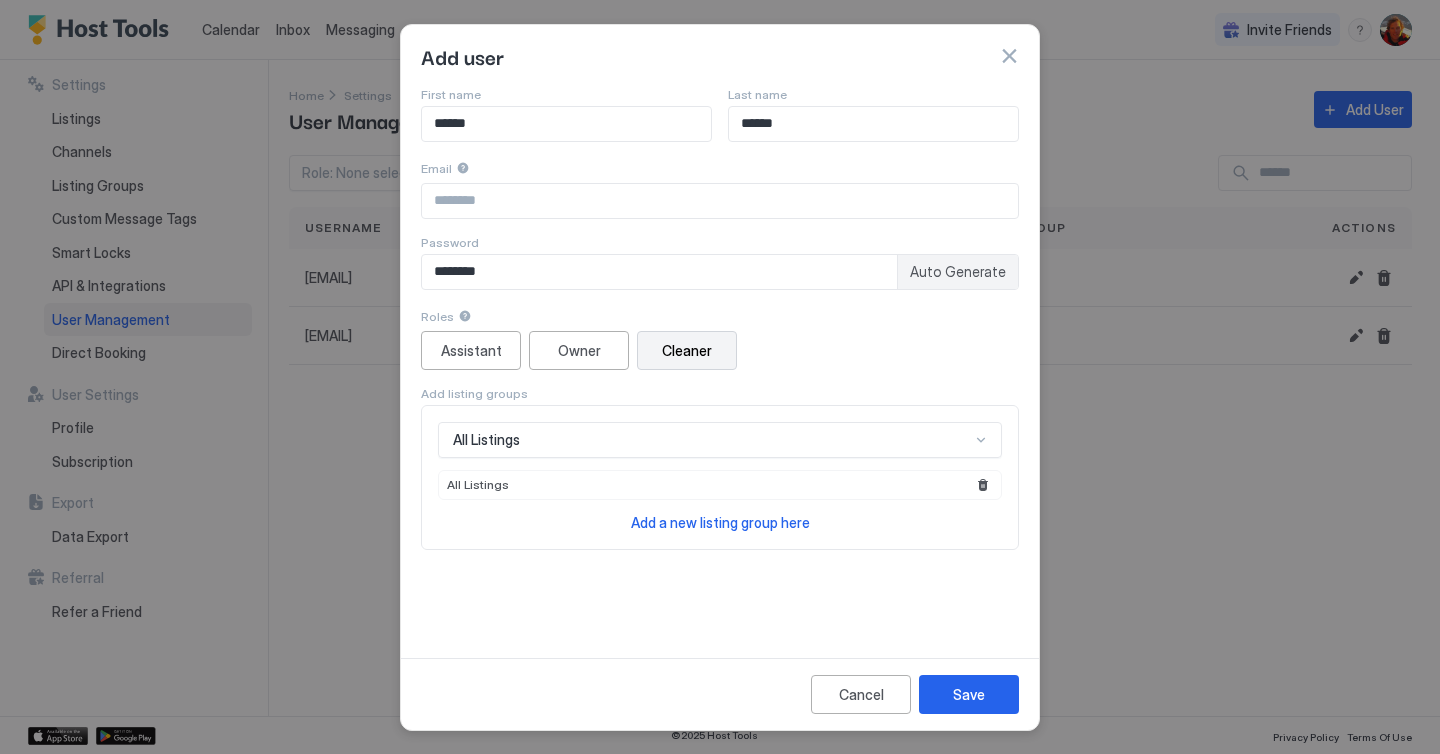 click on "Email" at bounding box center [566, 94] 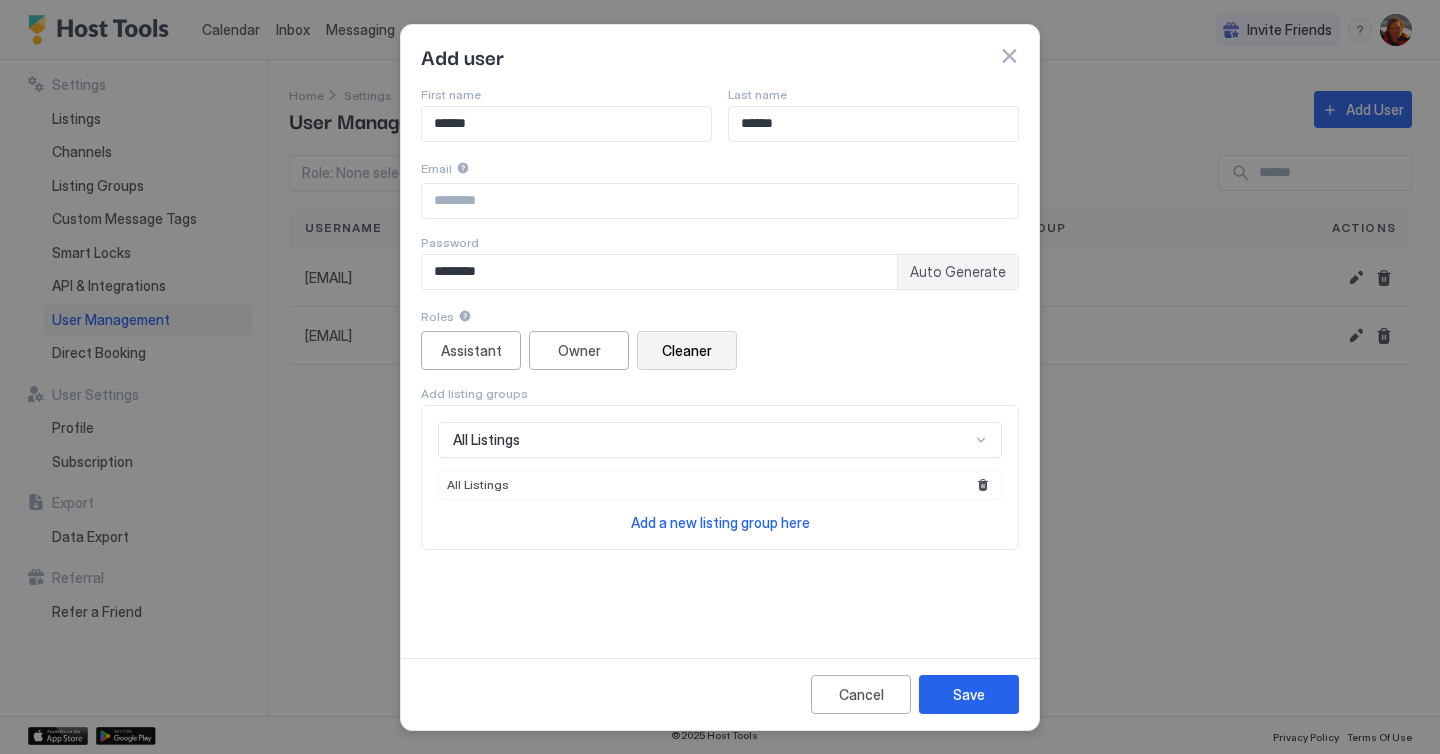 click at bounding box center (720, 201) 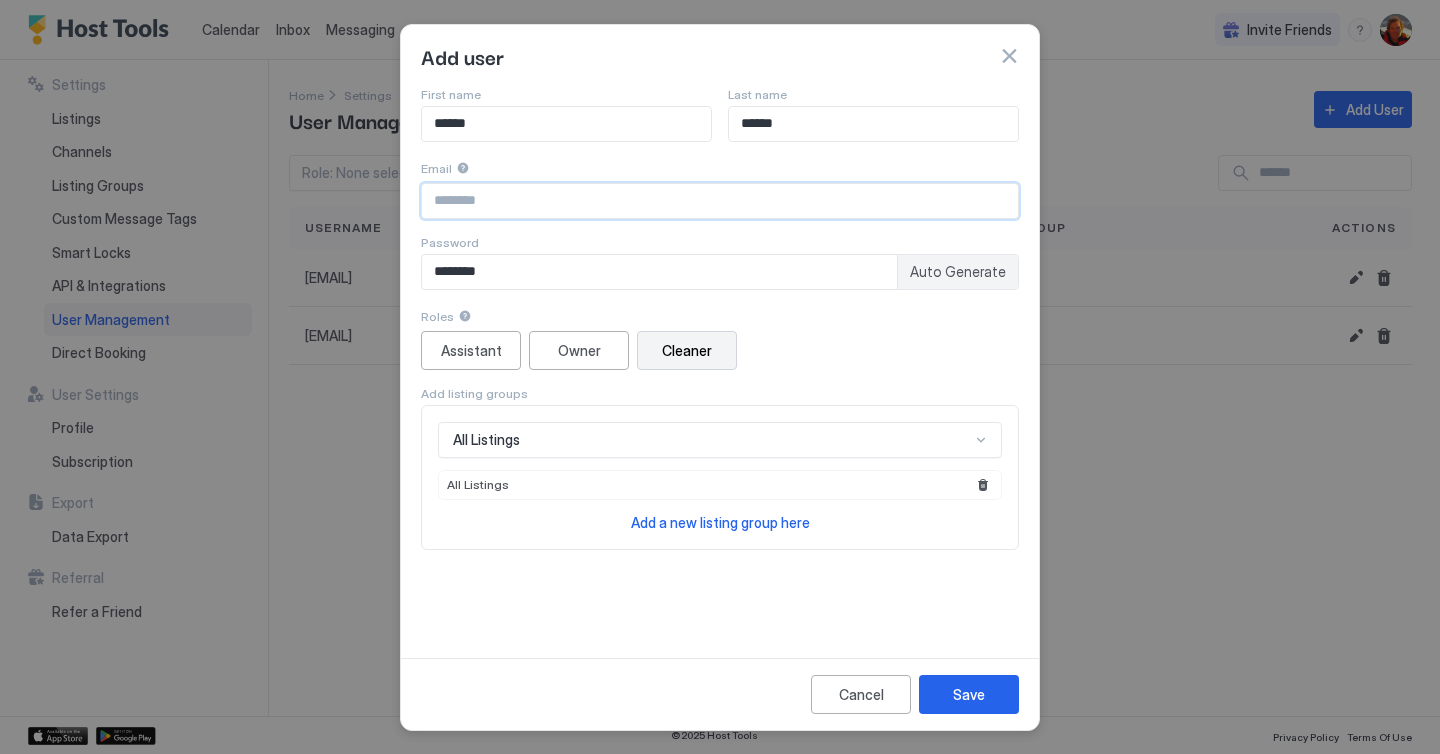 paste on "**********" 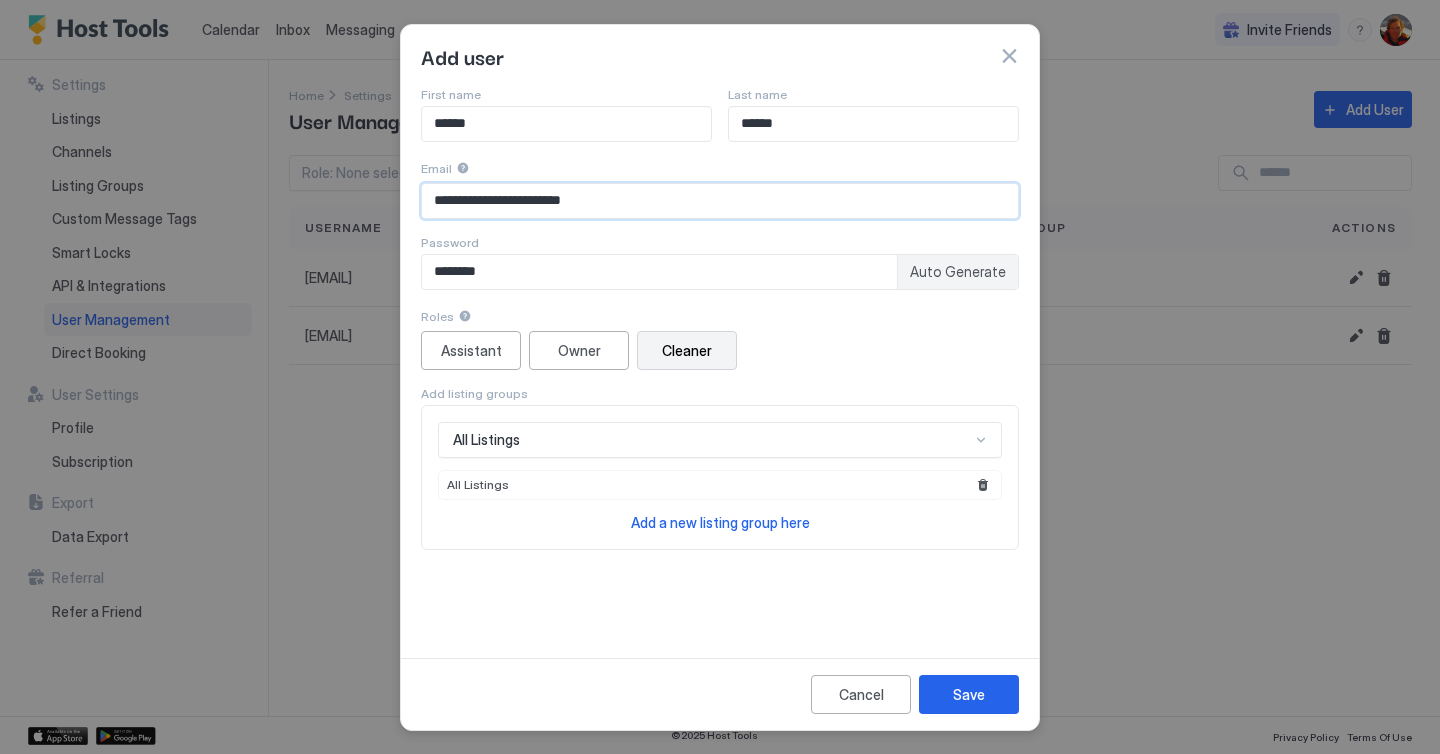 type on "**********" 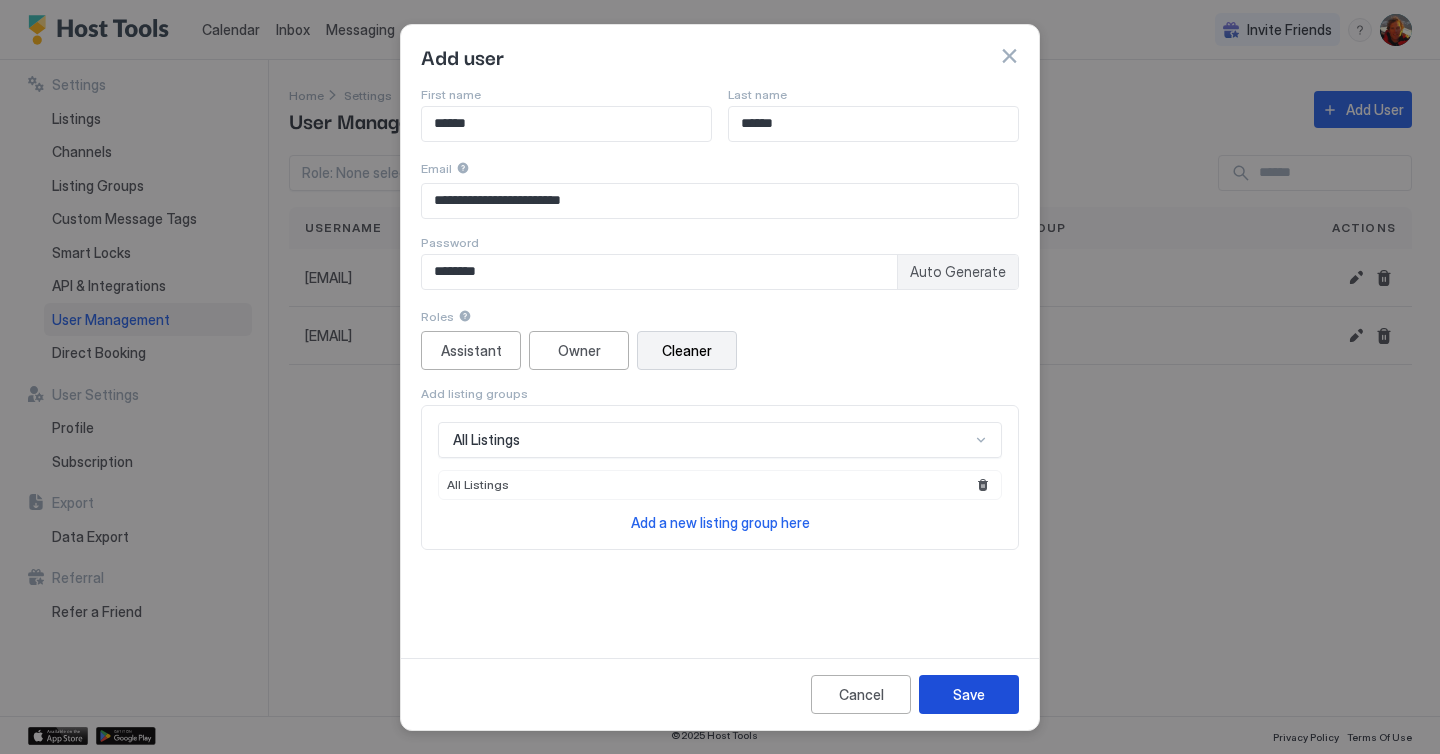 click on "Save" at bounding box center (969, 694) 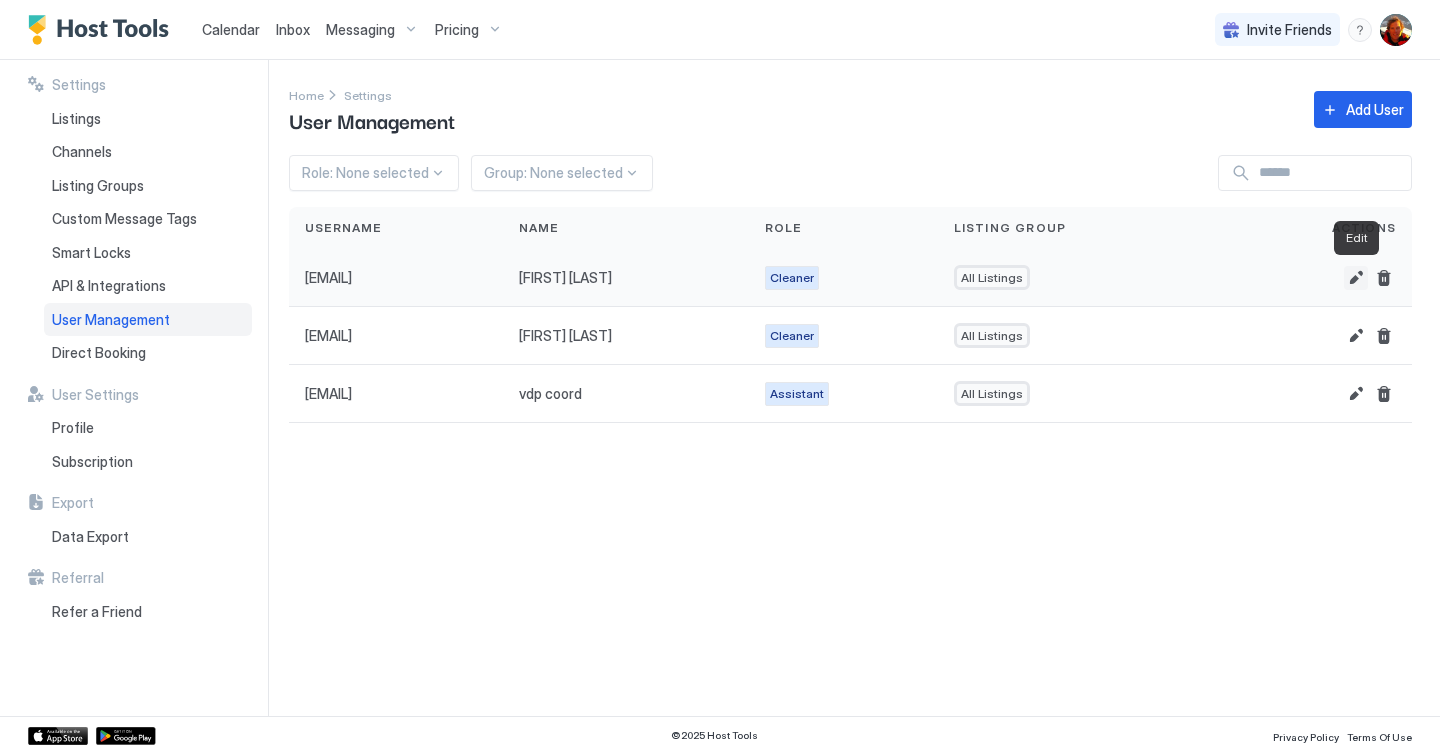 click at bounding box center [1356, 278] 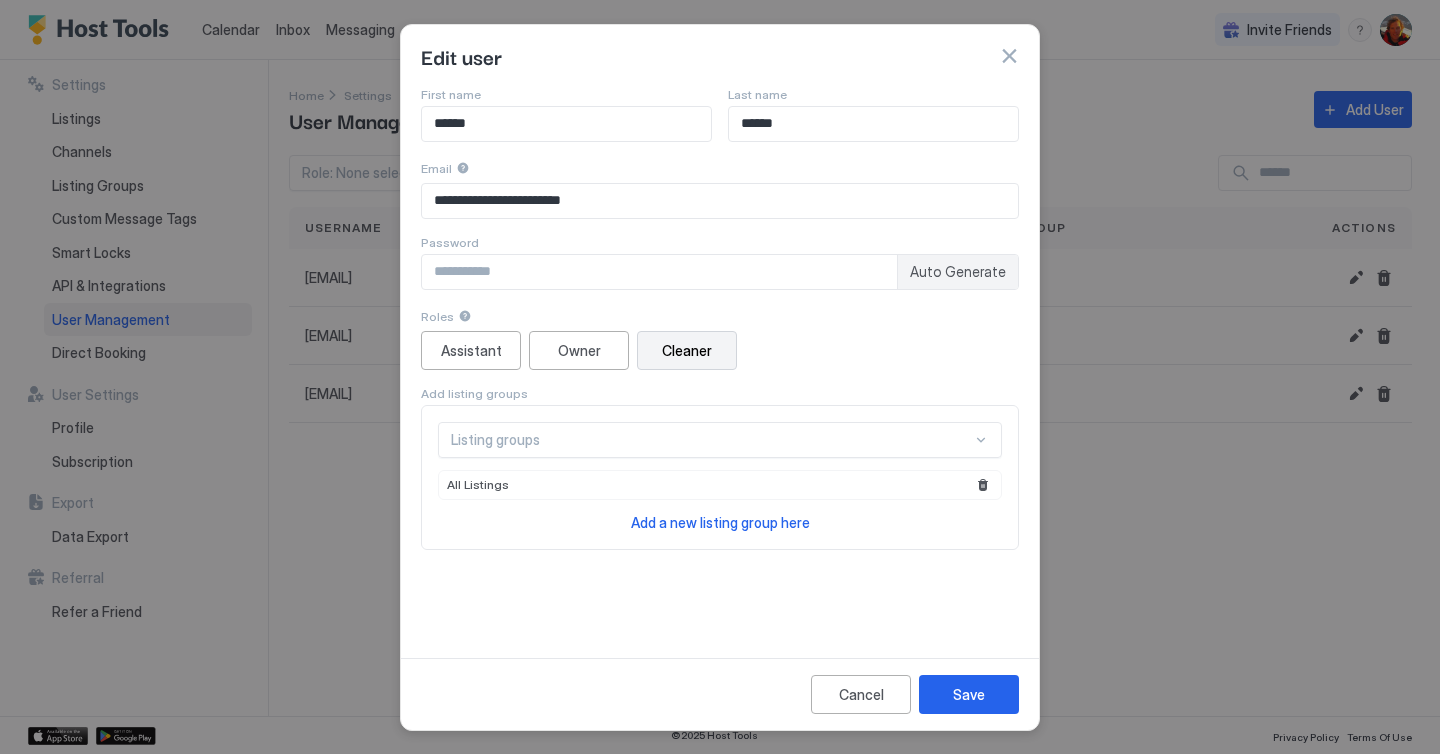 click on "Auto Generate" at bounding box center (958, 272) 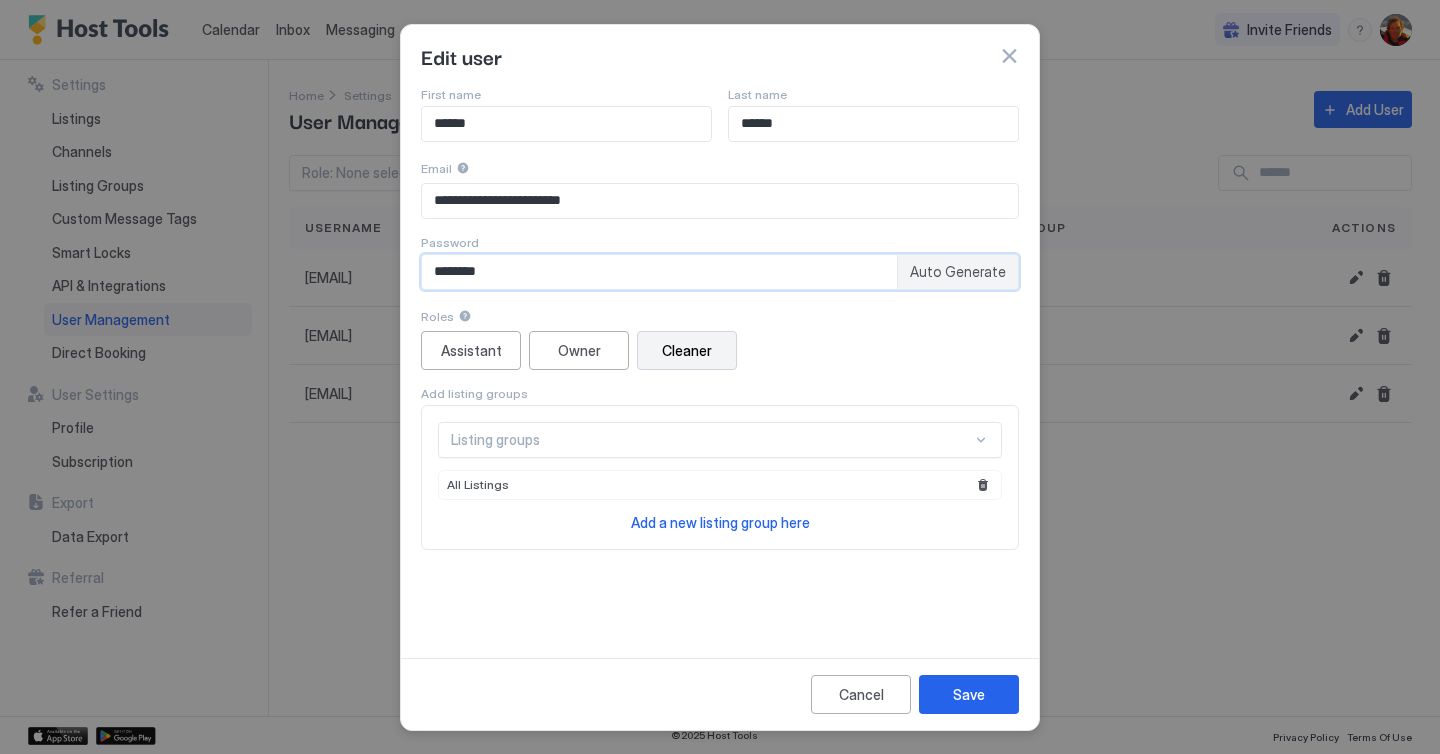 drag, startPoint x: 531, startPoint y: 276, endPoint x: 400, endPoint y: 261, distance: 131.85599 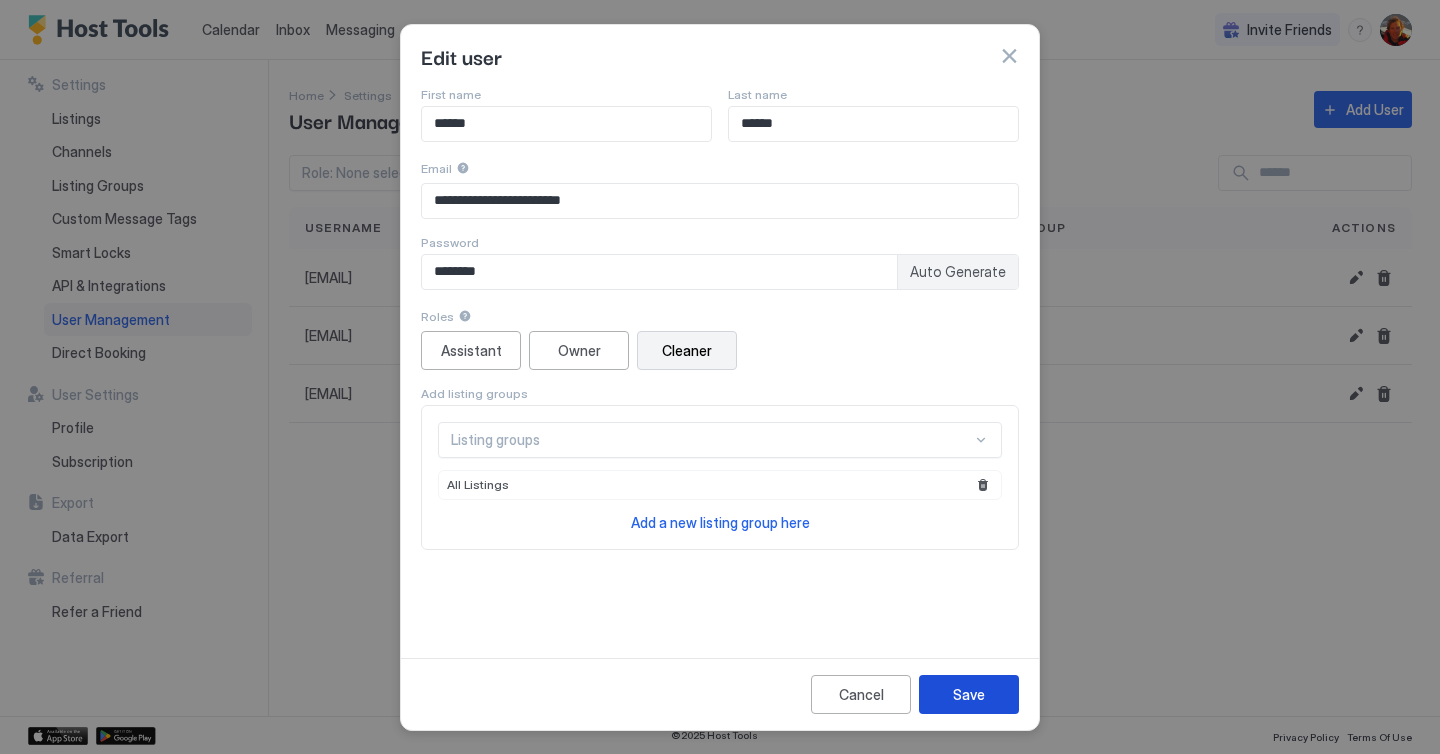 click on "Save" at bounding box center (969, 694) 